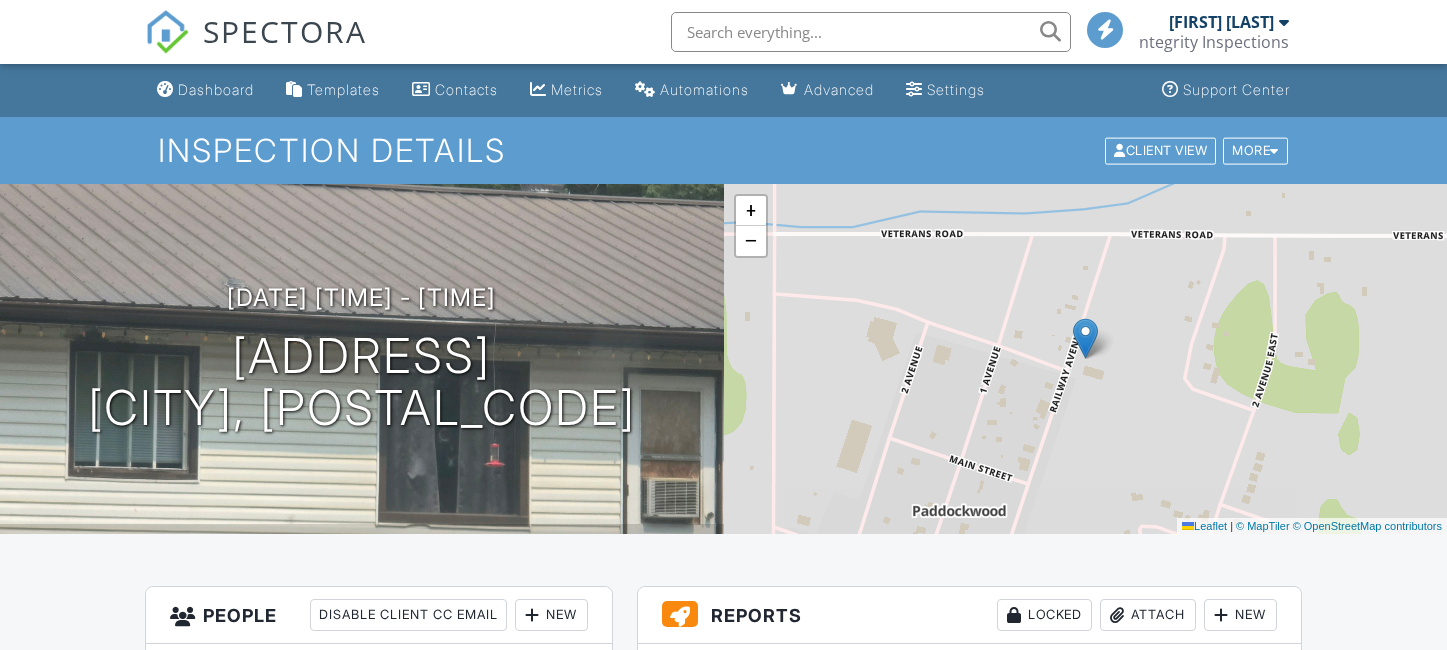 scroll, scrollTop: 288, scrollLeft: 0, axis: vertical 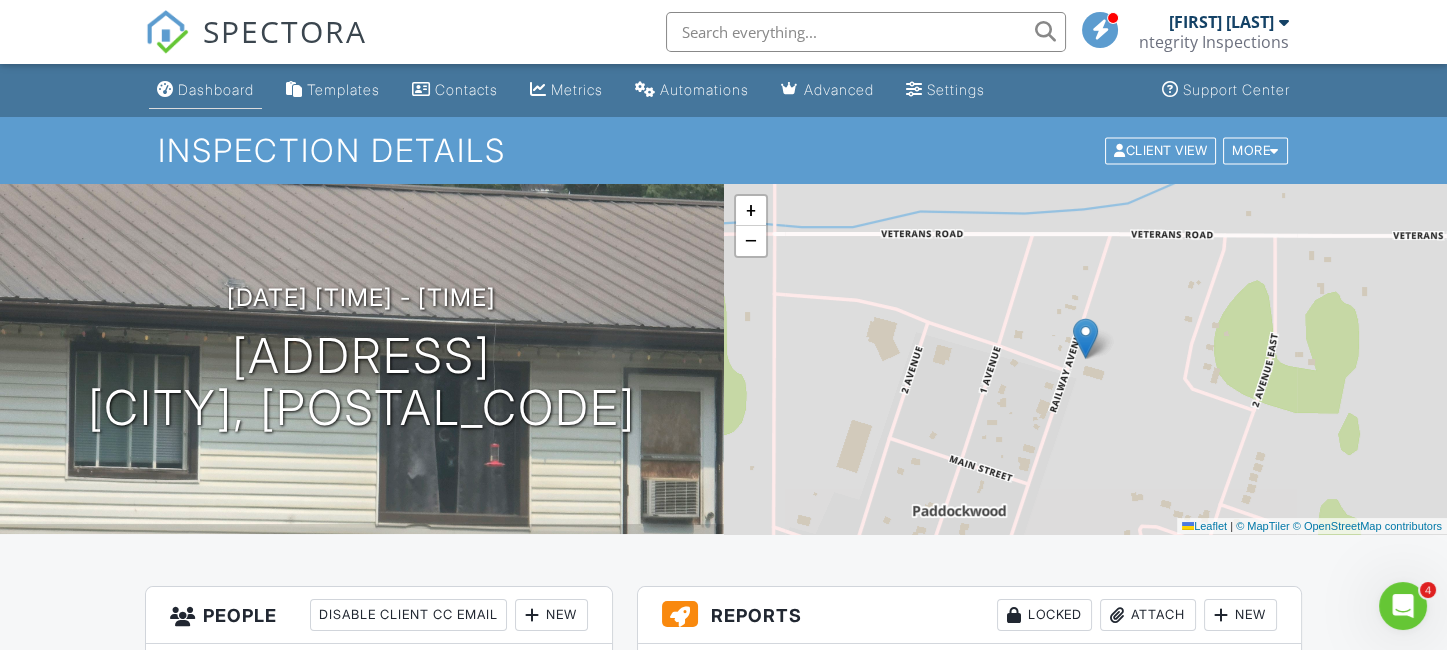 click on "Dashboard" at bounding box center [205, 90] 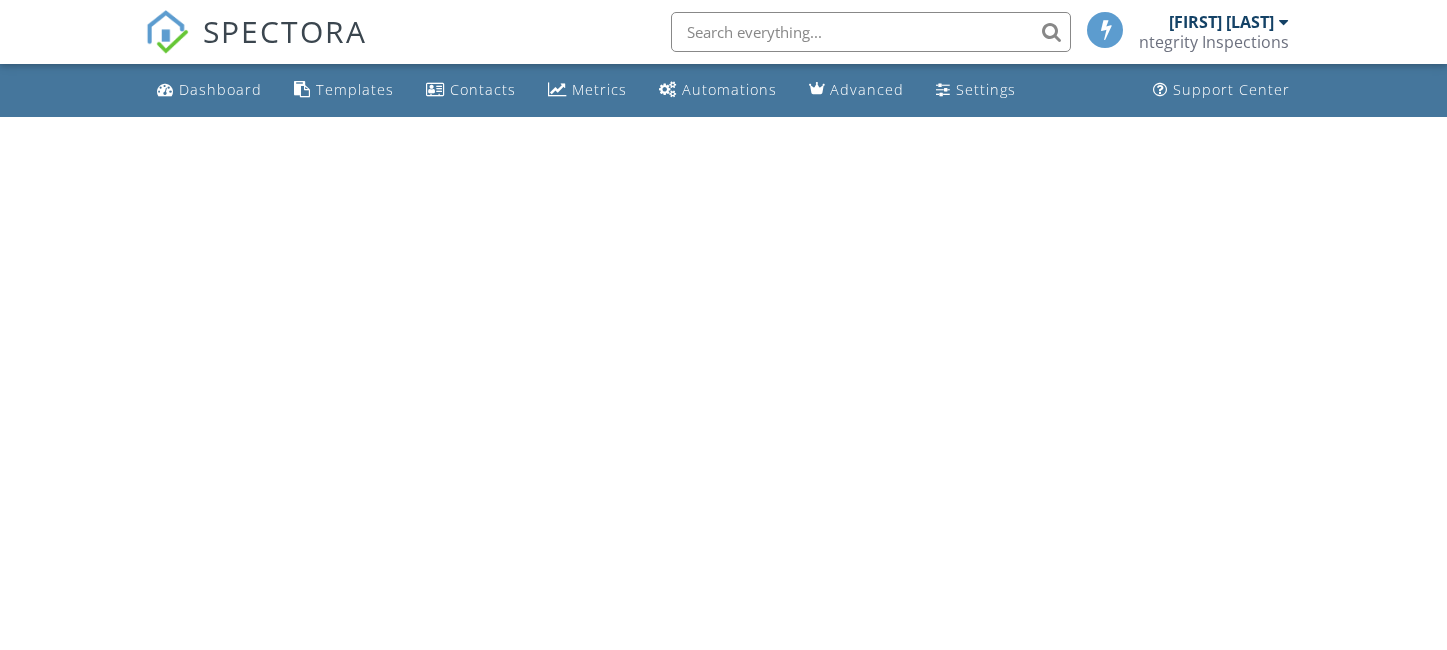 scroll, scrollTop: 0, scrollLeft: 0, axis: both 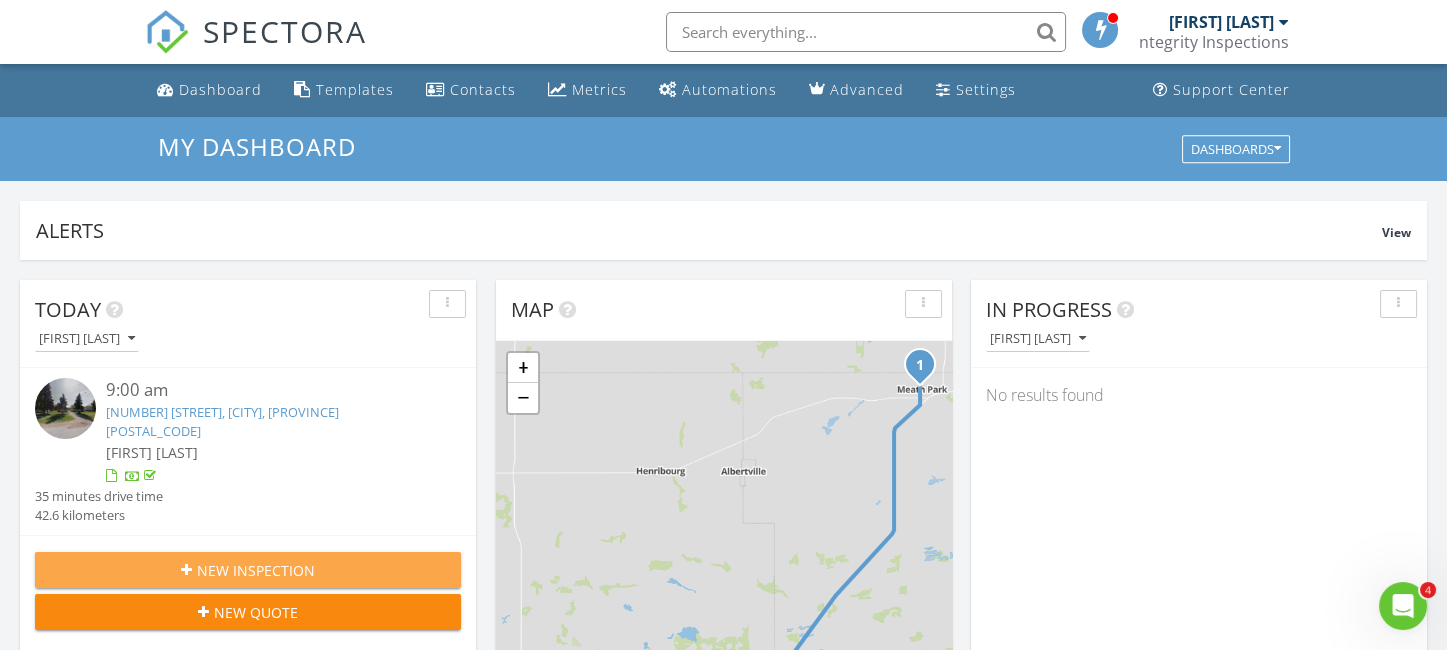 click on "New Inspection" at bounding box center [256, 570] 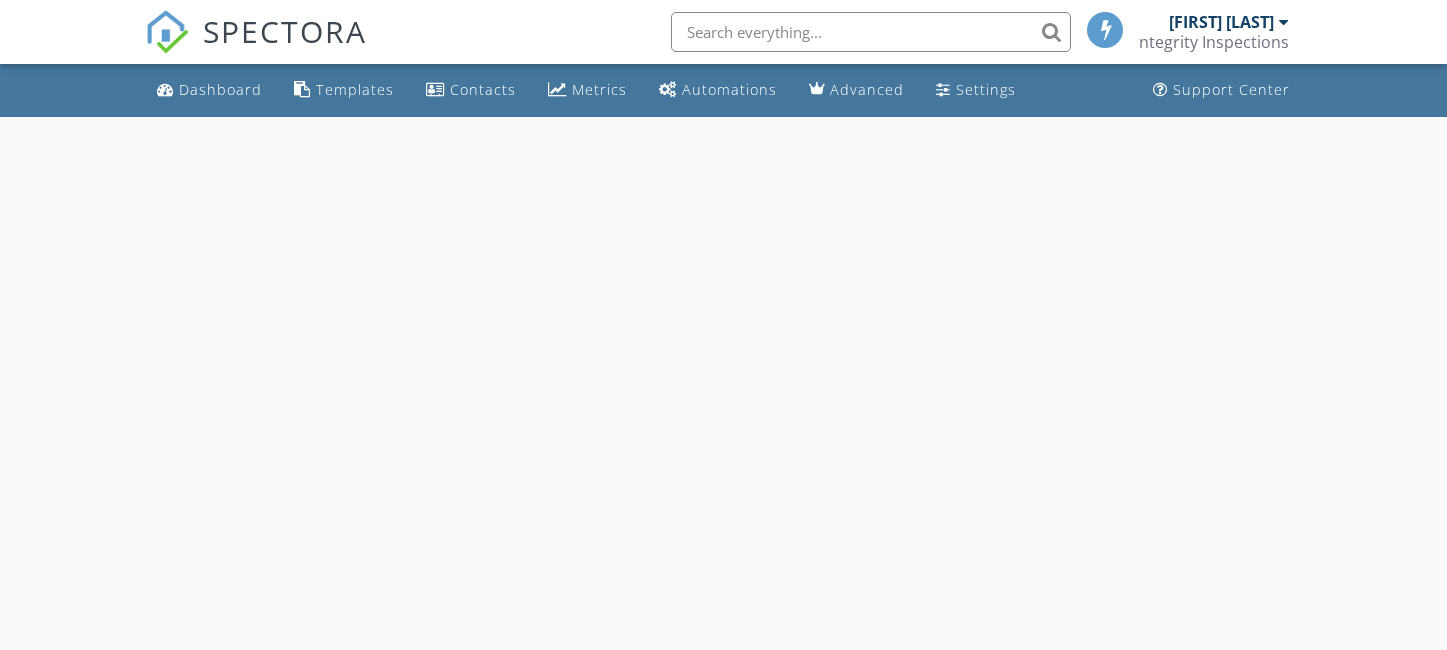 scroll, scrollTop: 0, scrollLeft: 0, axis: both 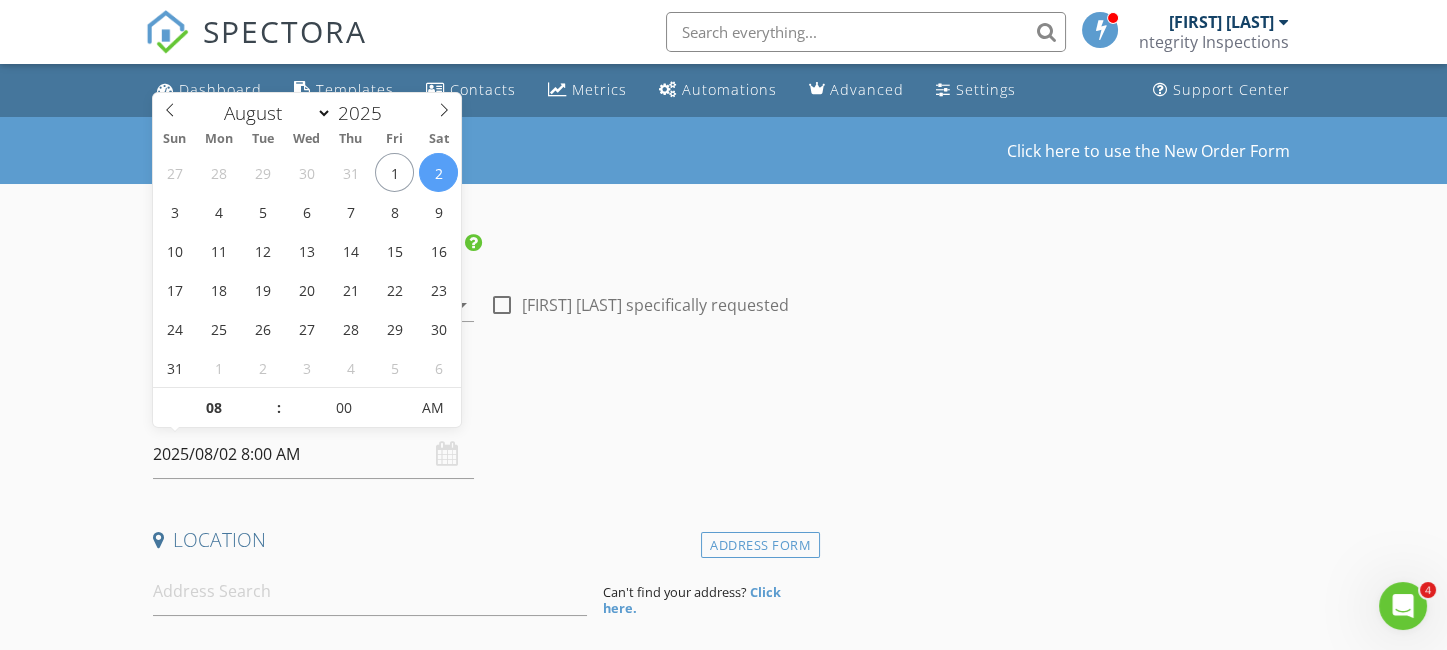 click on "2025/08/02 8:00 AM" at bounding box center [314, 454] 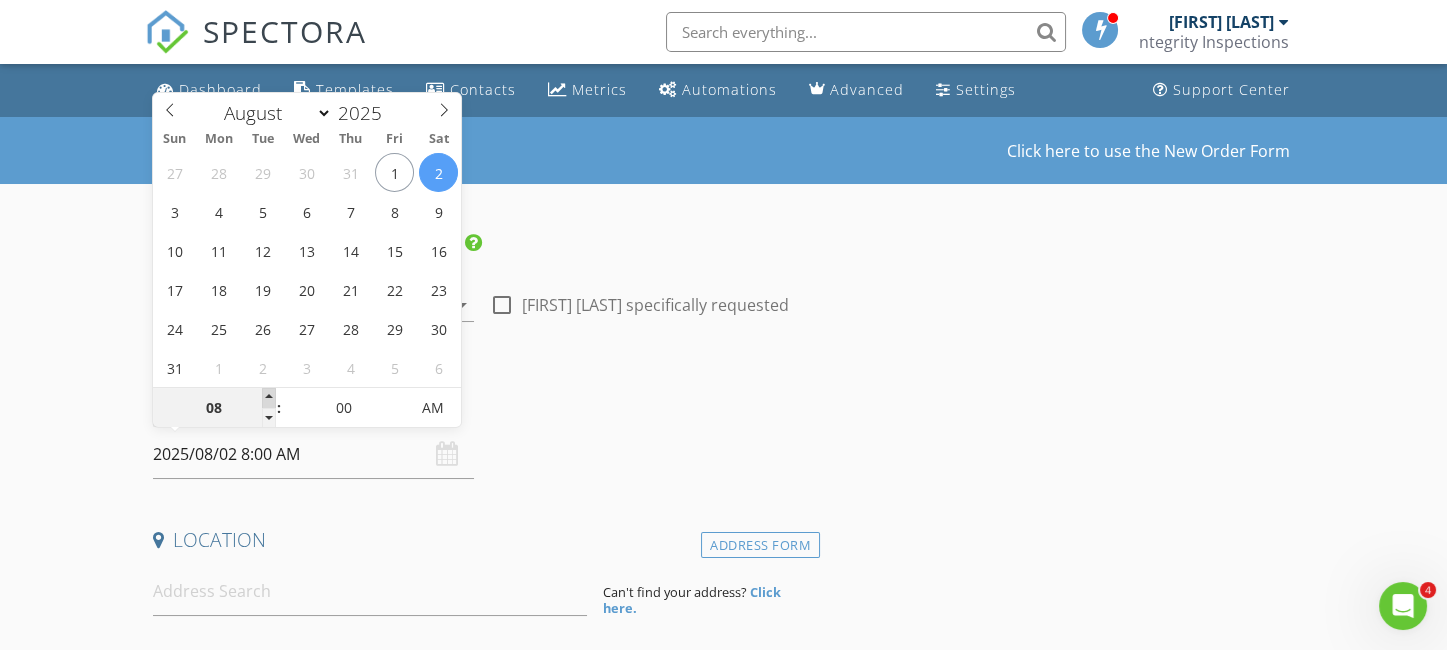 type on "09" 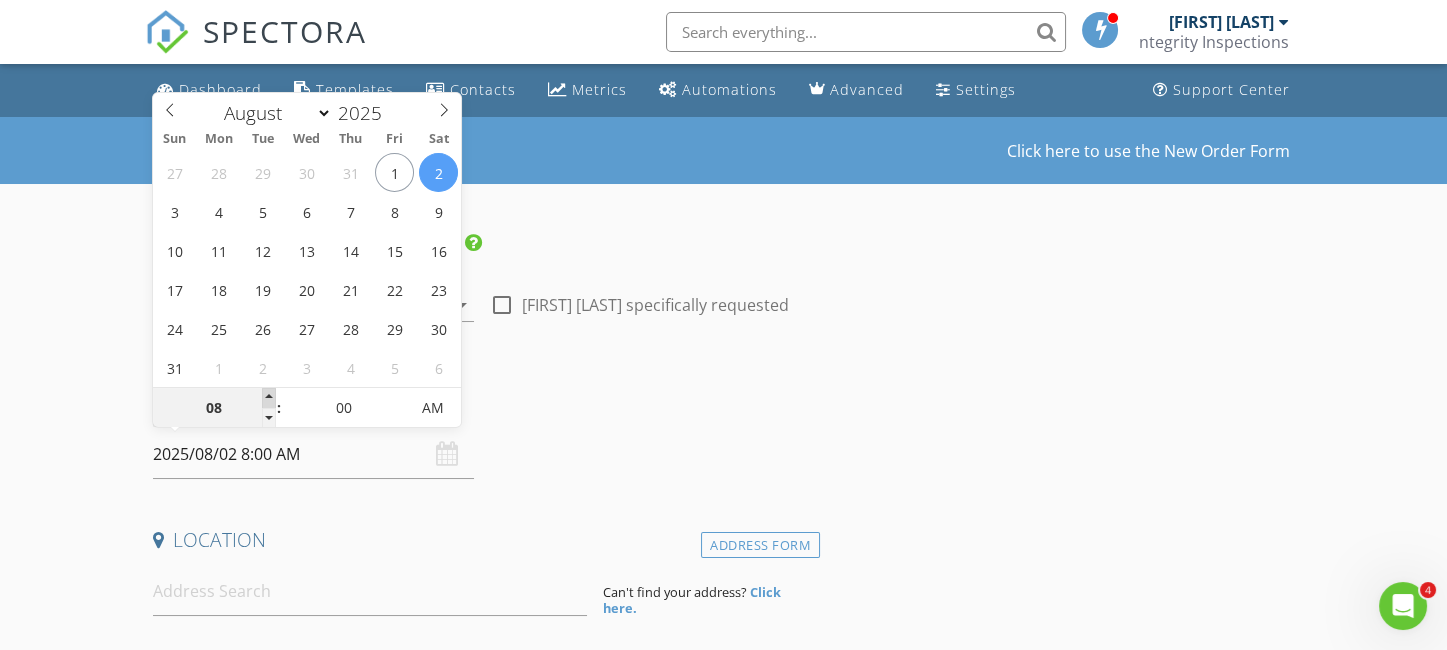 type on "2025/08/02 9:00 AM" 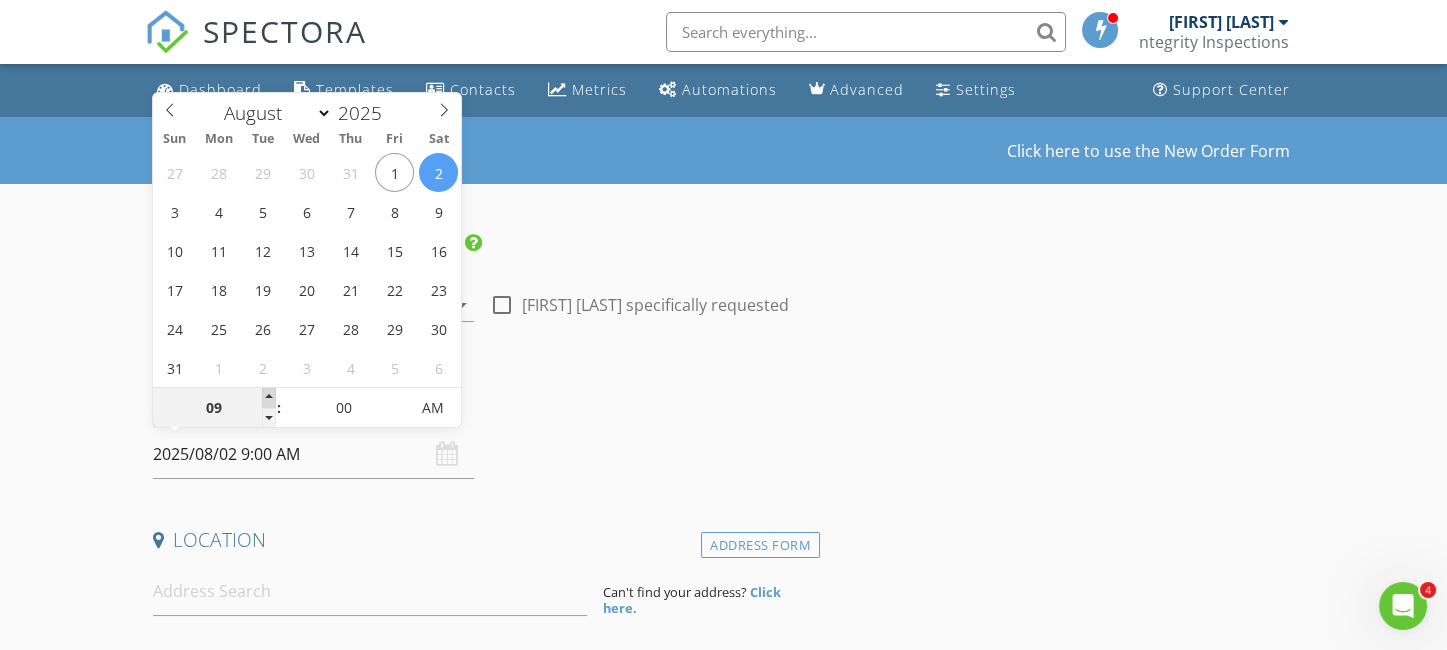click at bounding box center (269, 398) 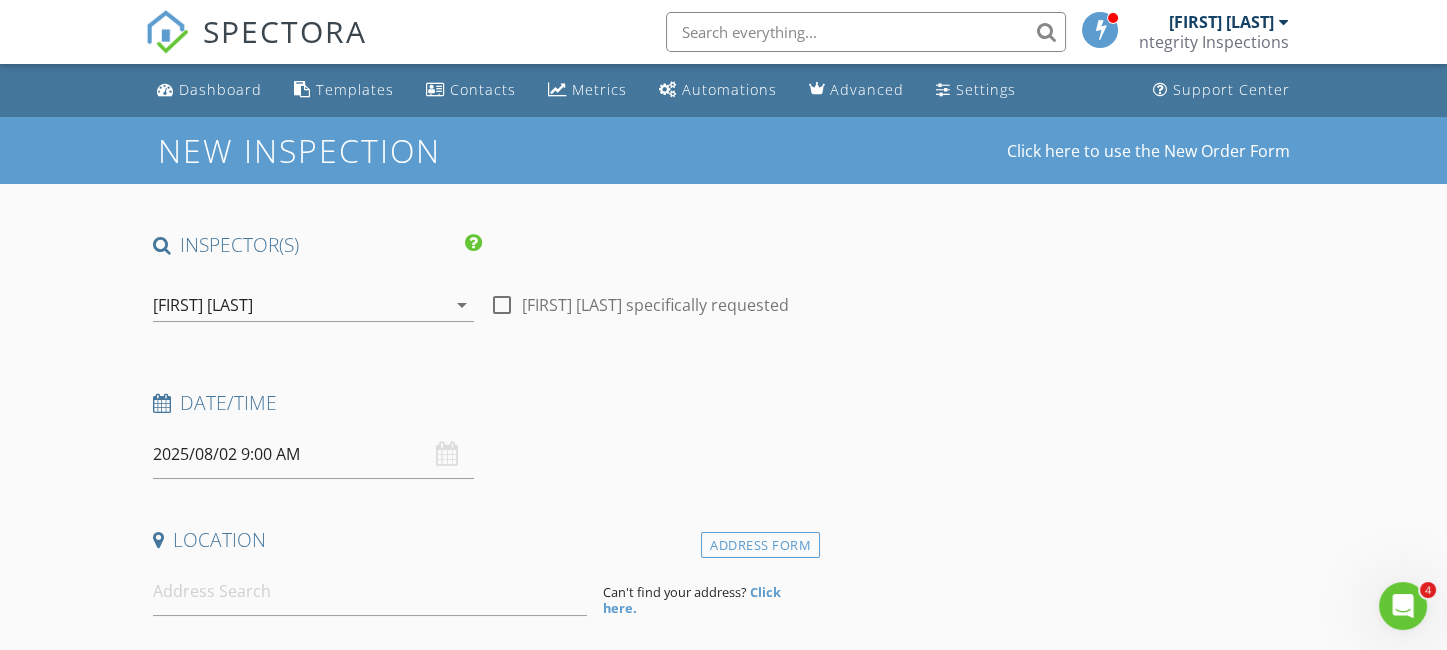 click on "INSPECTOR(S)
check_box   [FIRST] [LAST]   PRIMARY   [FIRST] [LAST] arrow_drop_down   check_box_outline_blank [FIRST] [LAST] specifically requested
Date/Time
2025/08/02 9:00 AM
Location
Address Form       Can't find your address?   Click here.
client
check_box Enable Client CC email for this inspection   Client Search     check_box_outline_blank Client is a Company/Organization     First Name   Last Name   Email   CC Email   Phone           Notes   Private Notes
ADD ADDITIONAL client
SERVICES
check_box_outline_blank   Foreign workers  Service   Living allowance  check_box_outline_blank   Residential Inspection   arrow_drop_down     Select Discount Code arrow_drop_down    Charges       TOTAL   CAD$0.00    Duration    No services with durations selected      Templates    No templates selected" at bounding box center [482, 1608] 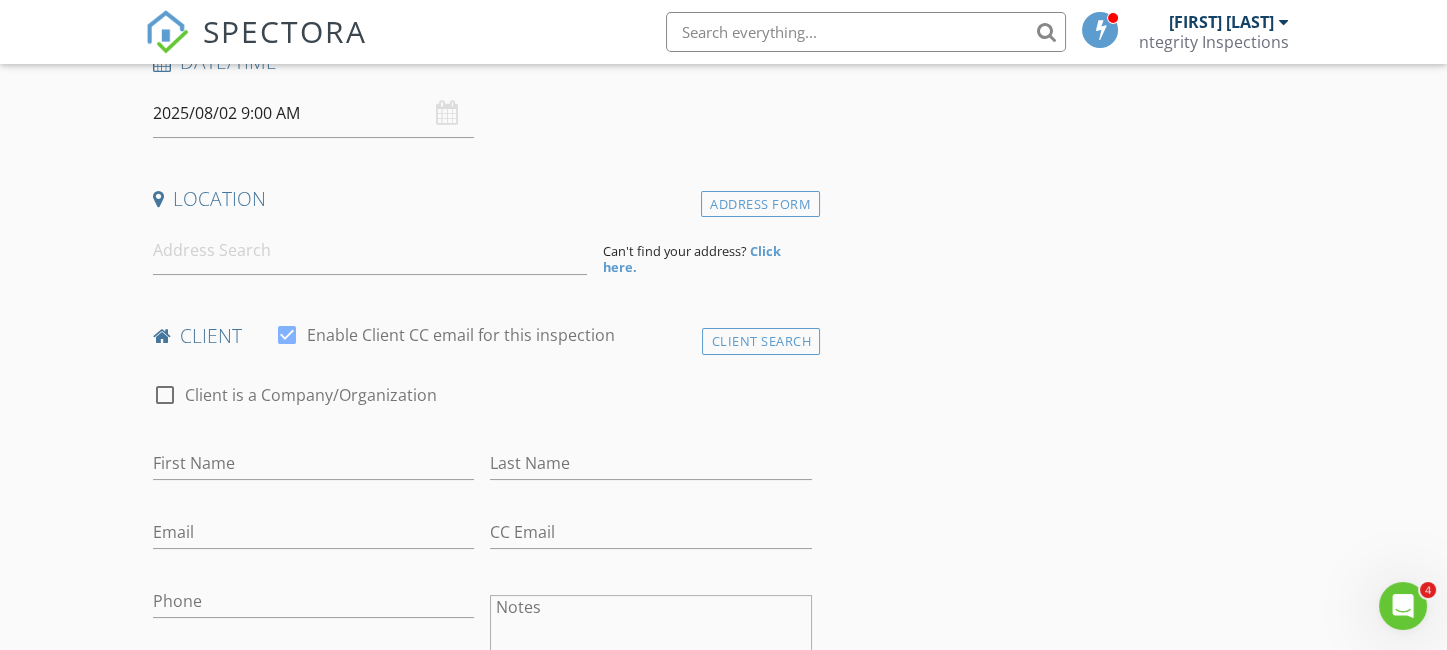 scroll, scrollTop: 369, scrollLeft: 0, axis: vertical 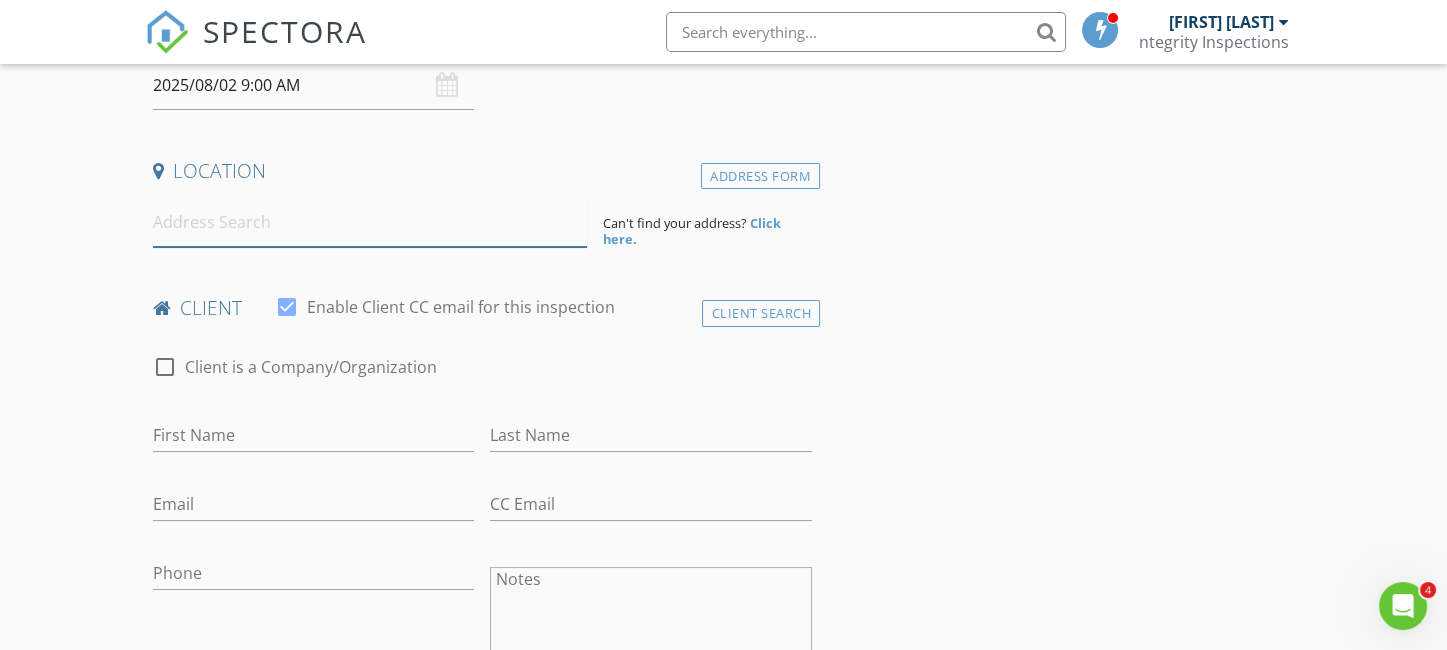 click at bounding box center (370, 222) 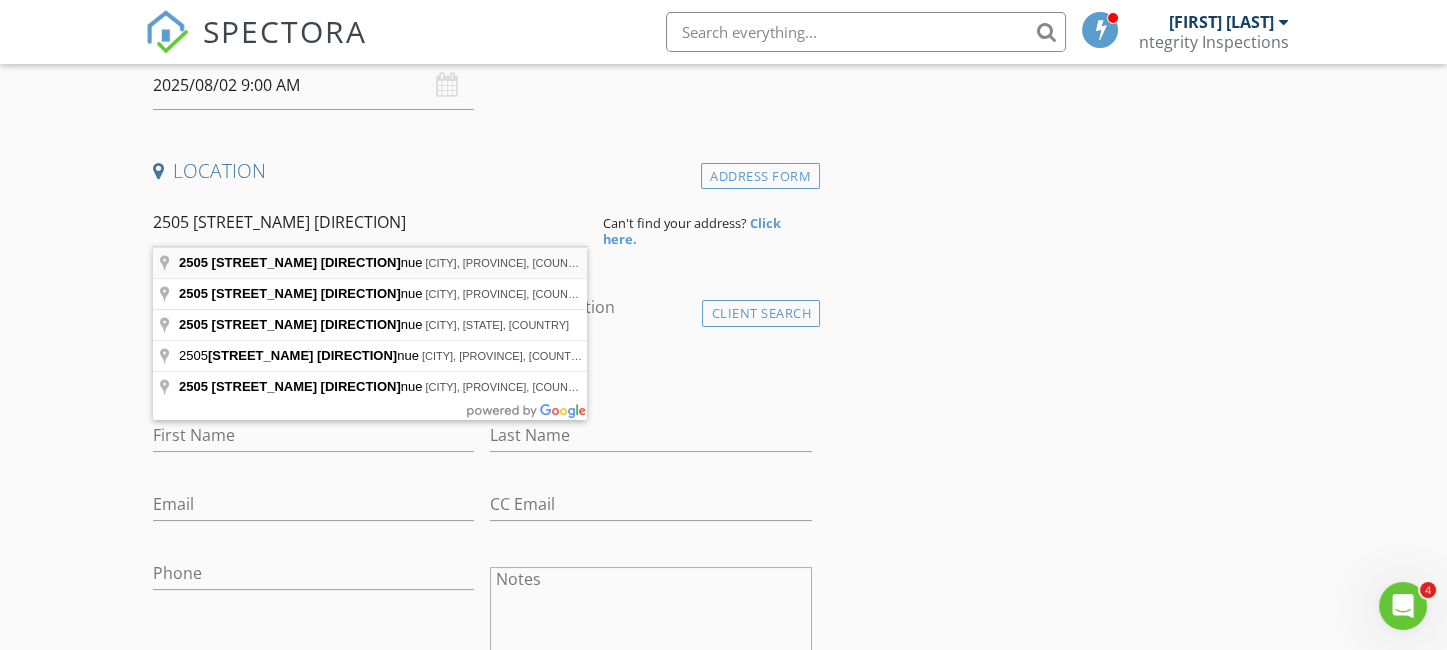 type on "2505 [STREET_NAME] [DIRECTION], [CITY], [PROVINCE], [COUNTRY]" 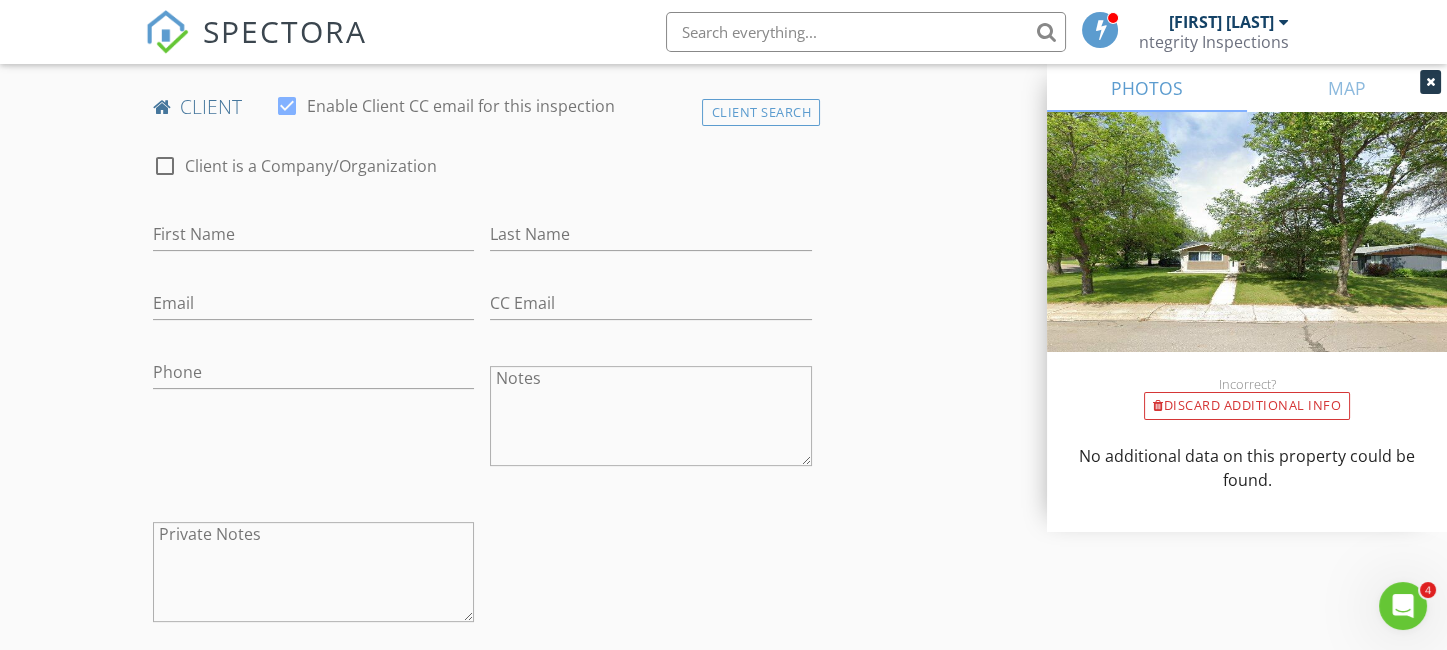 scroll, scrollTop: 1005, scrollLeft: 0, axis: vertical 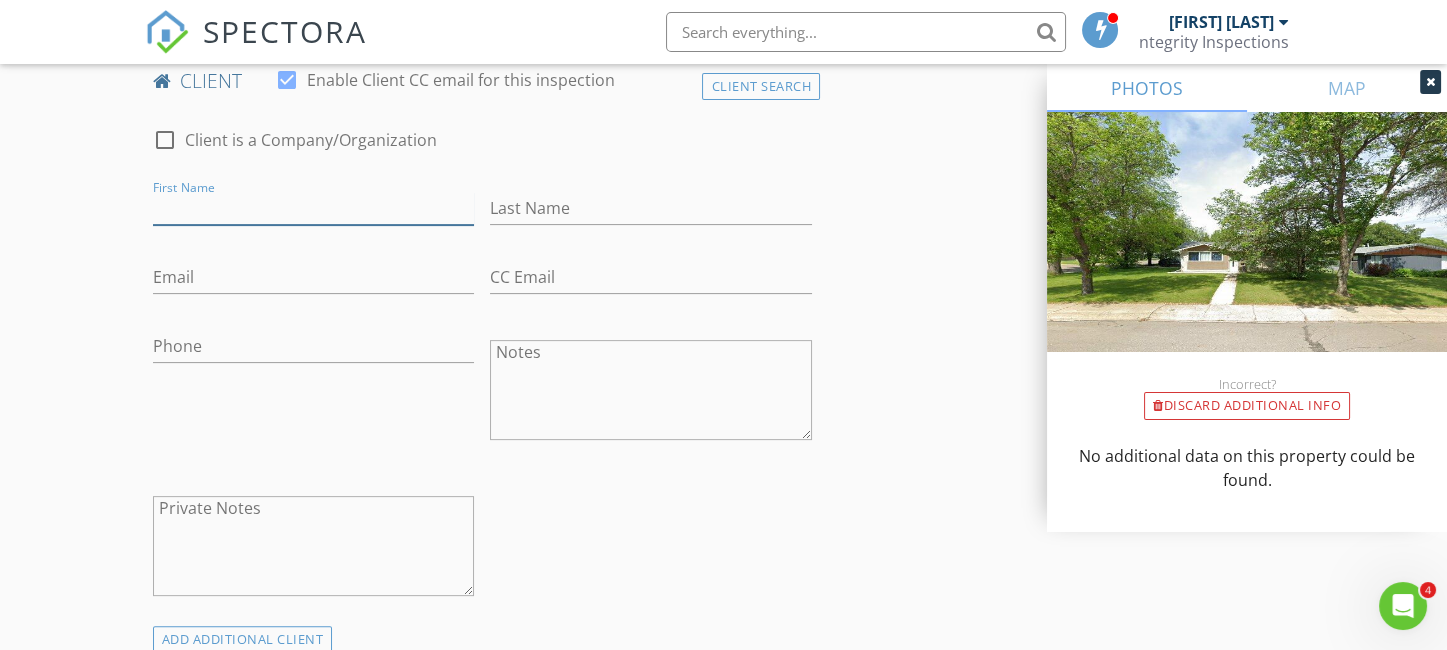 click on "First Name" at bounding box center (314, 208) 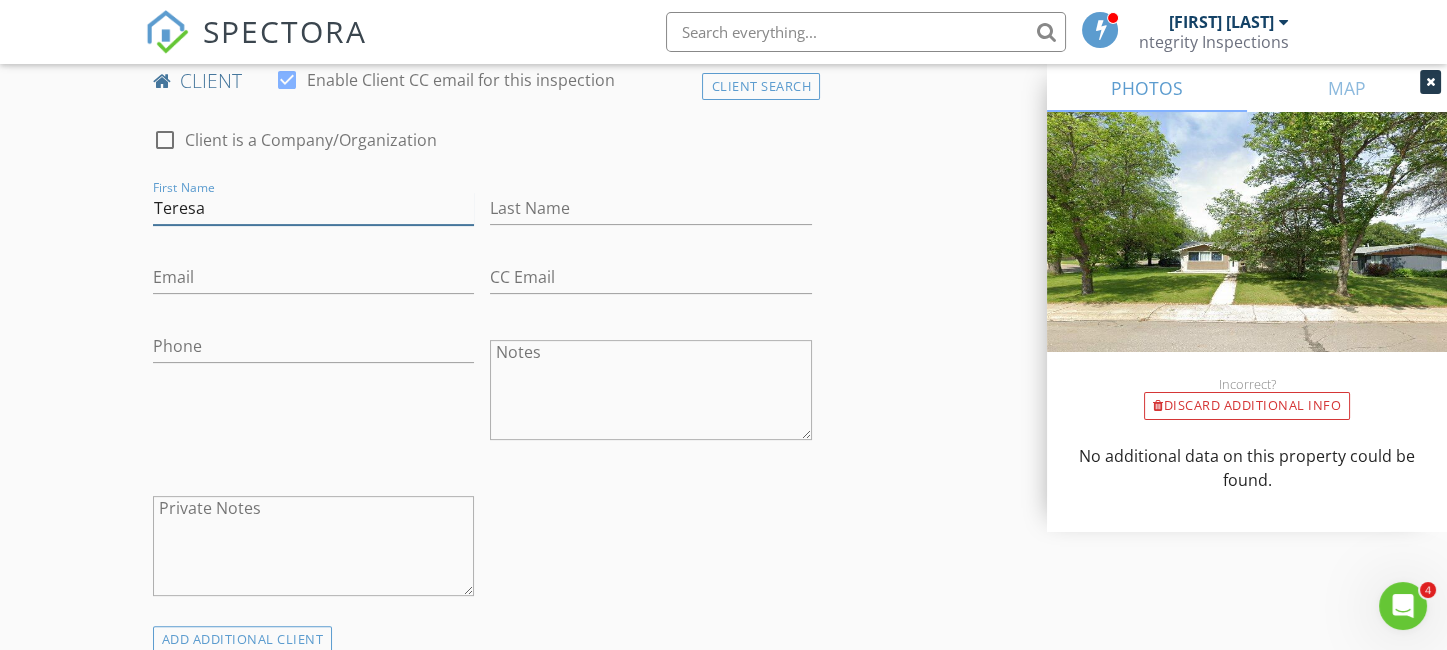 type on "Teresa" 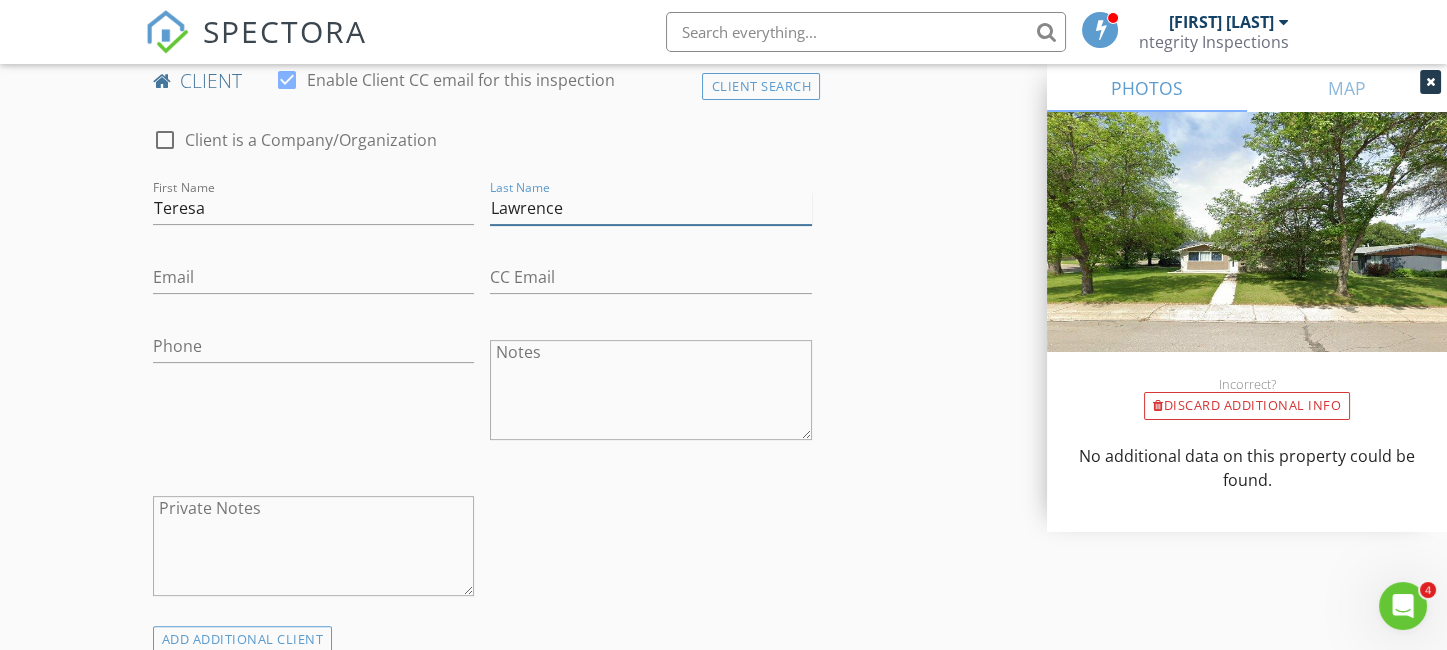 type on "Lawrence" 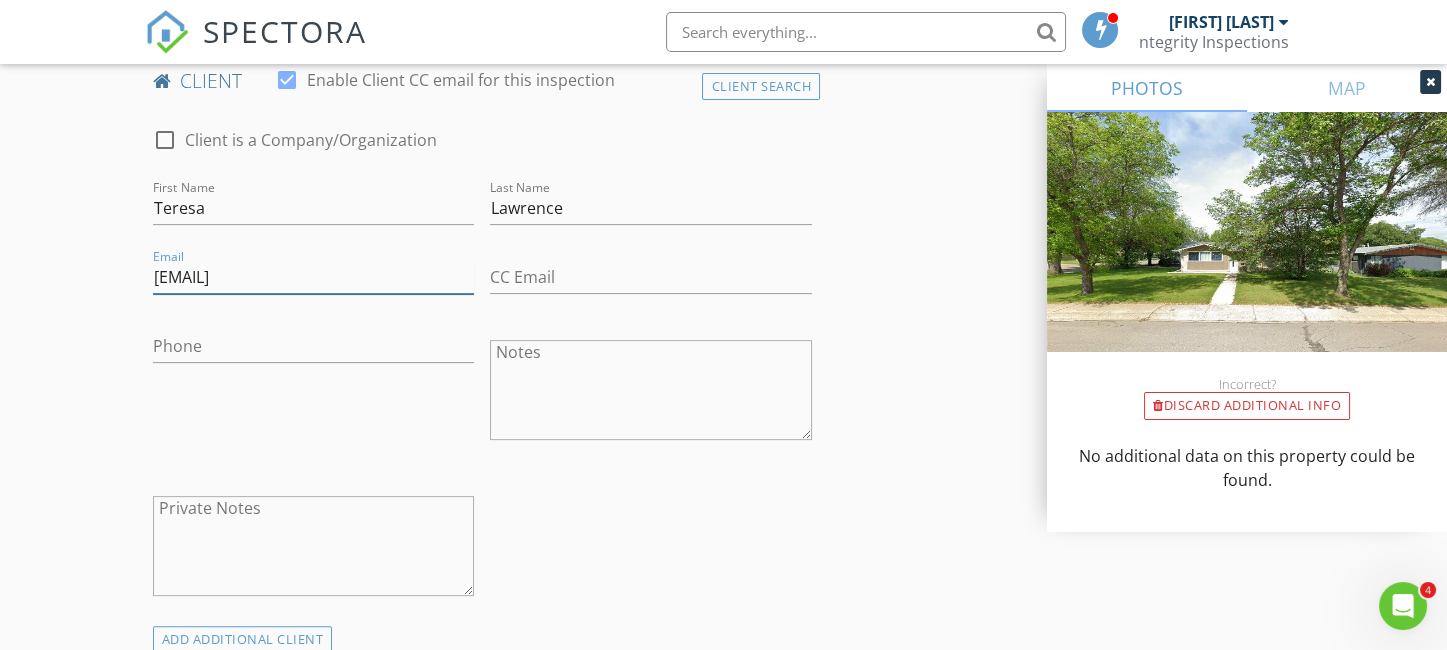 type on "[EMAIL]" 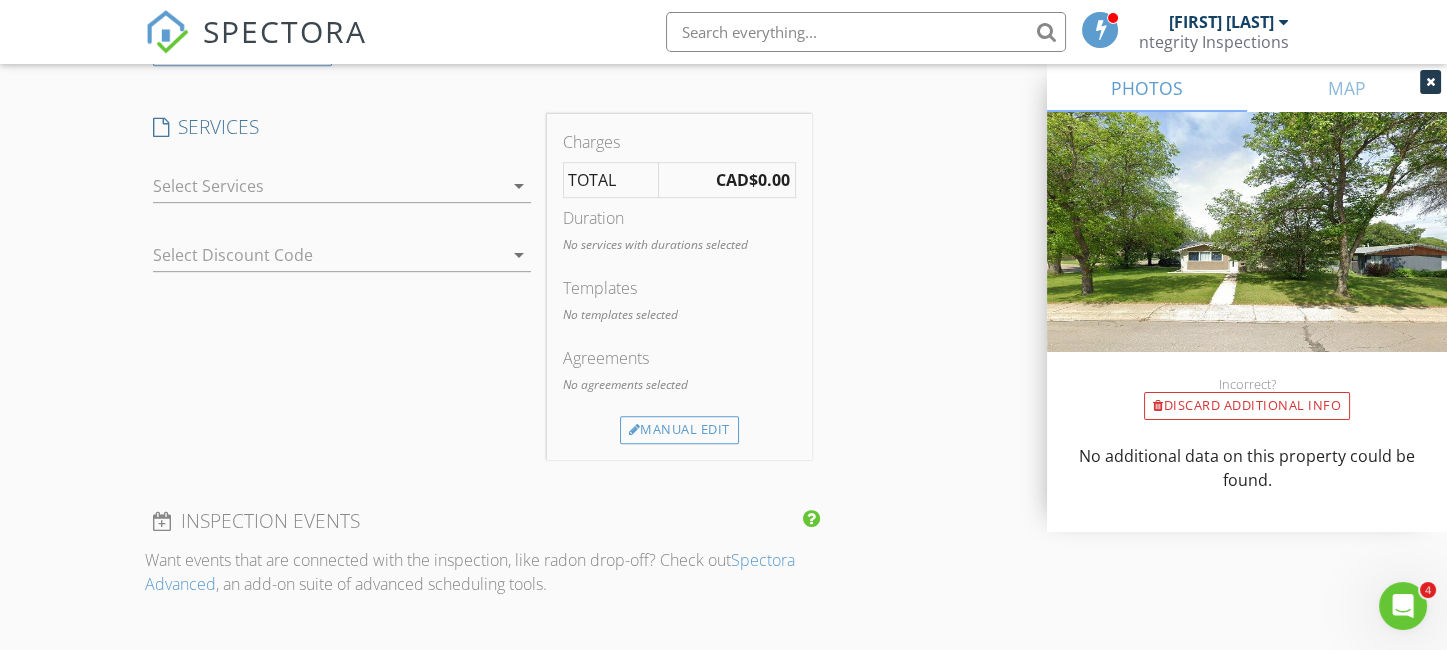scroll, scrollTop: 1606, scrollLeft: 0, axis: vertical 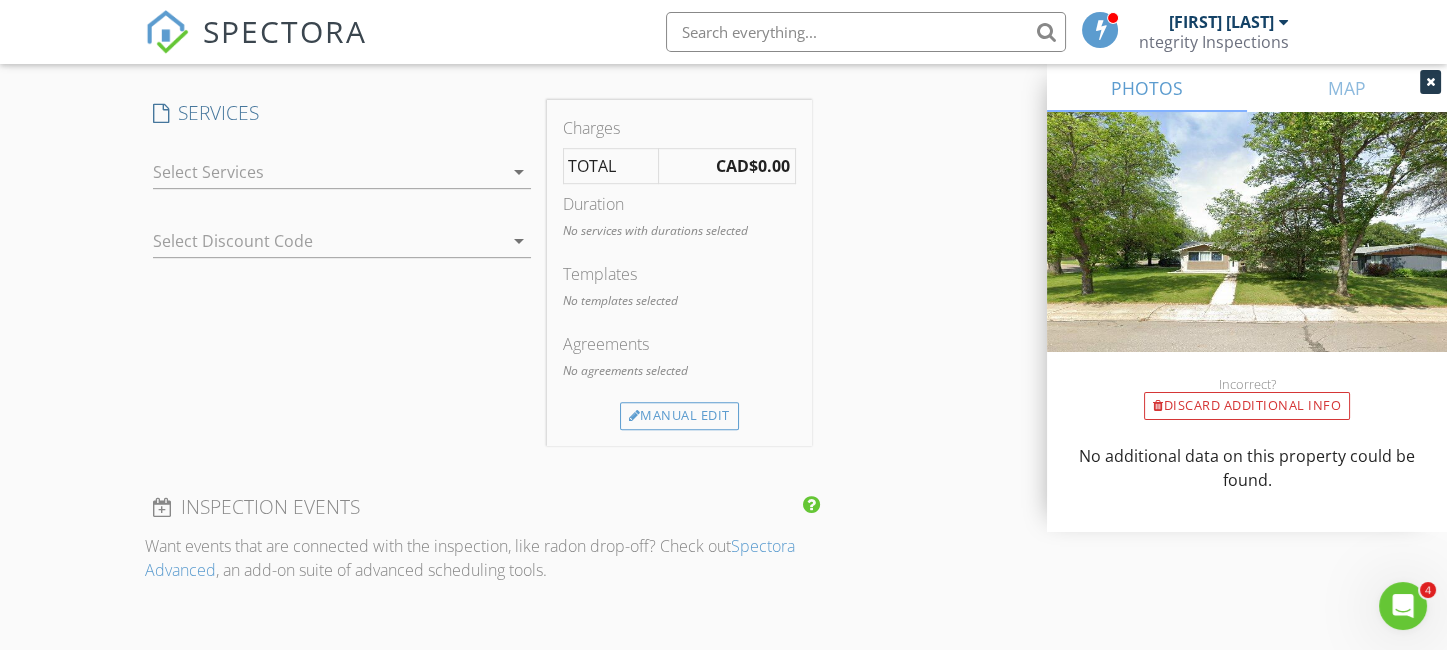 type on "[PHONE]" 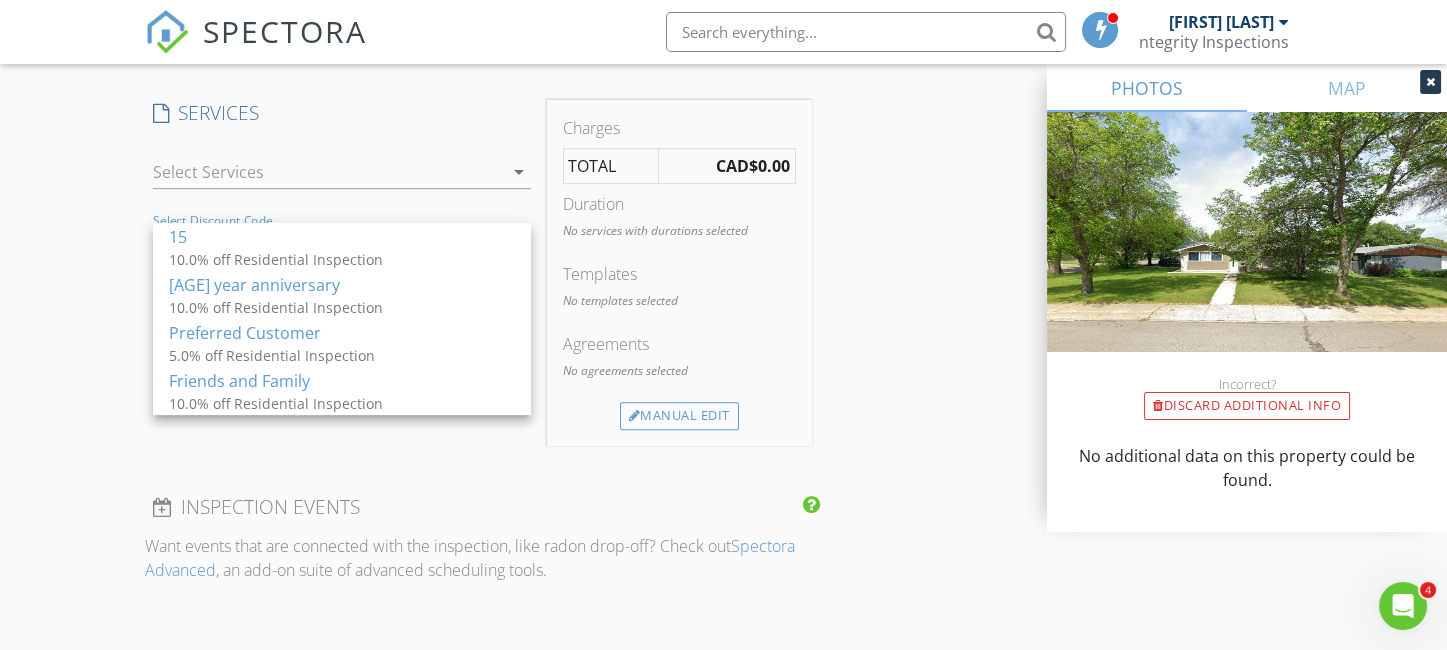 click on "arrow_drop_down" at bounding box center (519, 172) 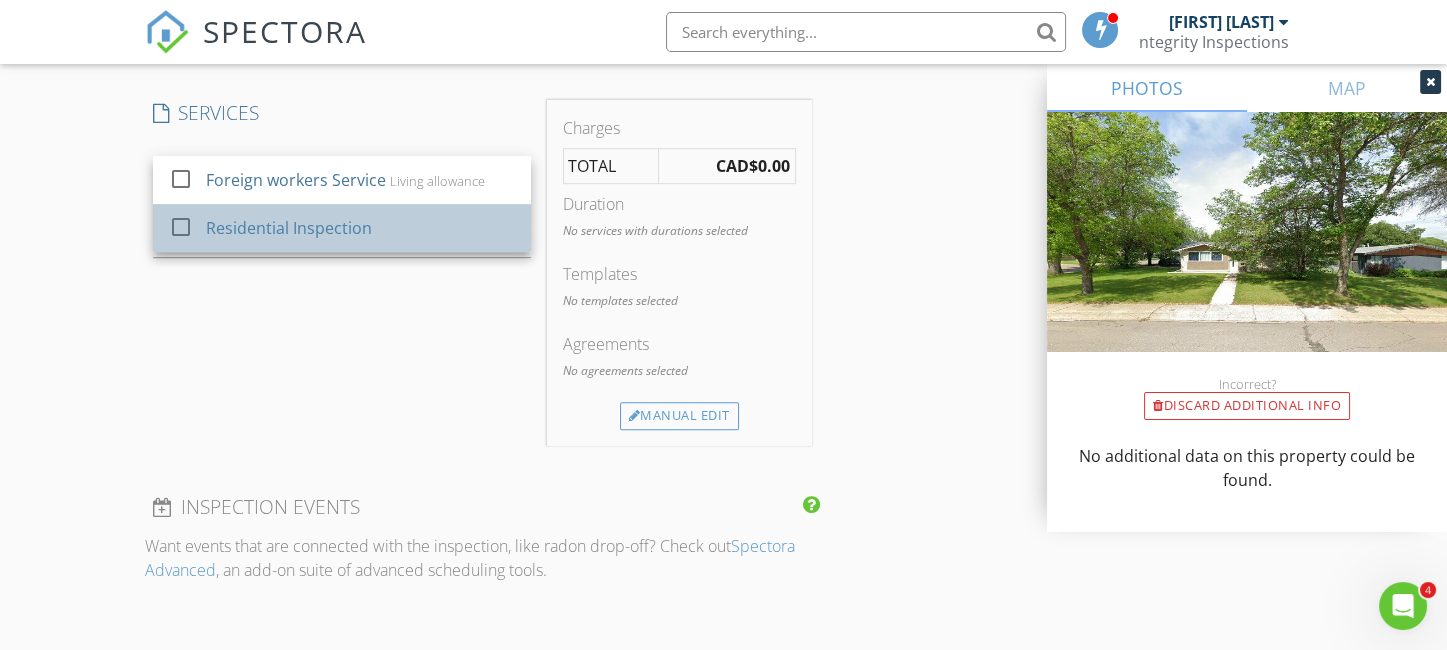 click on "Residential Inspection" at bounding box center [360, 228] 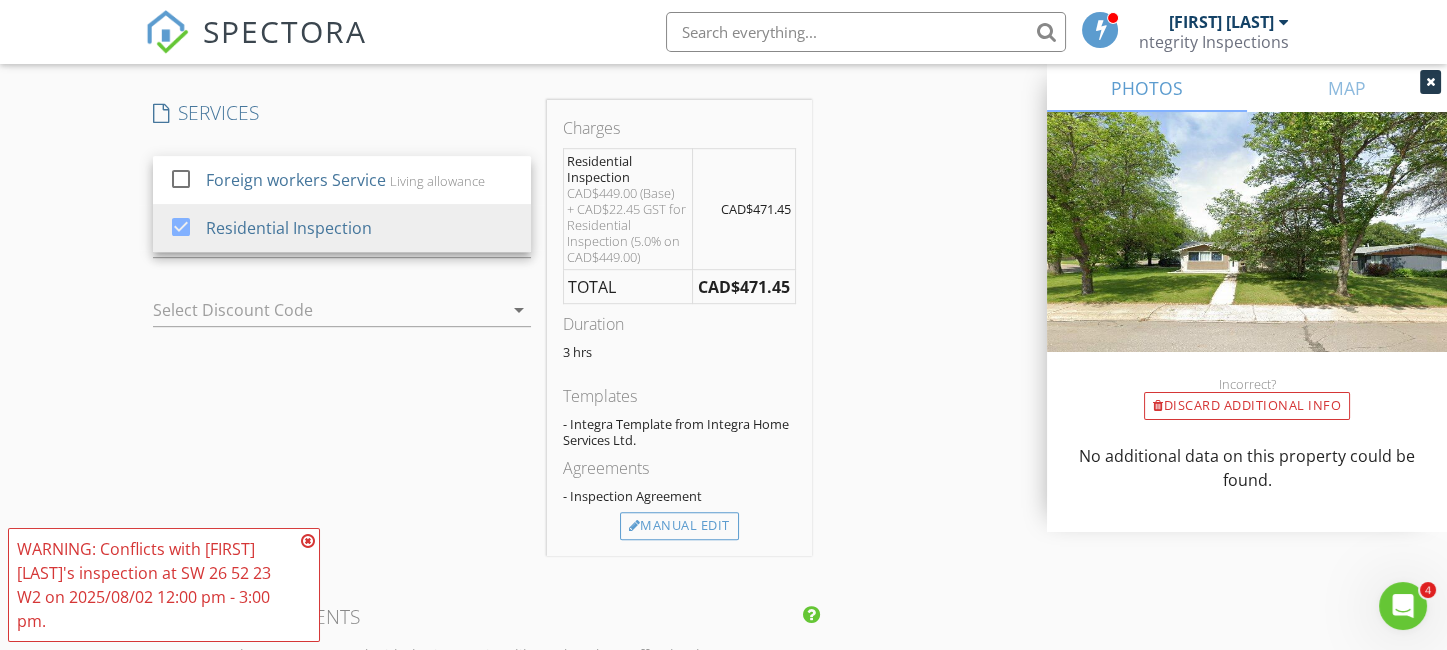 click at bounding box center [308, 541] 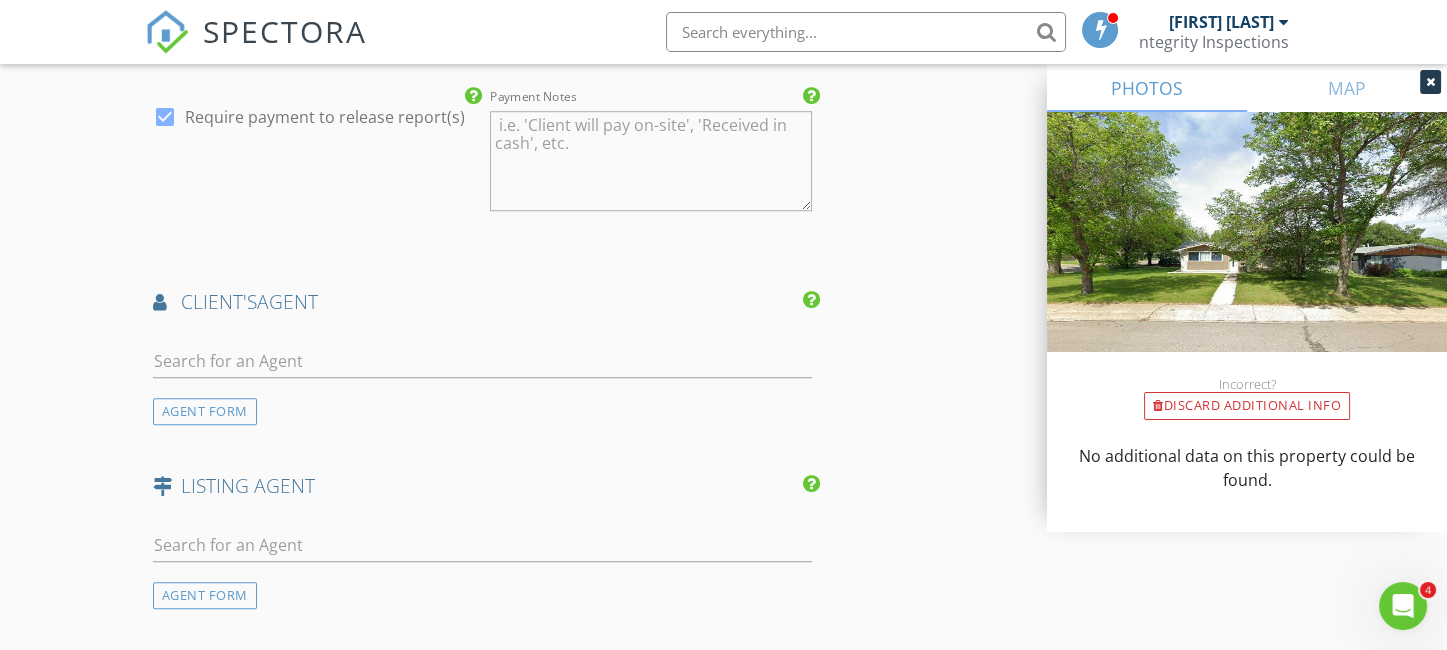 scroll, scrollTop: 2327, scrollLeft: 0, axis: vertical 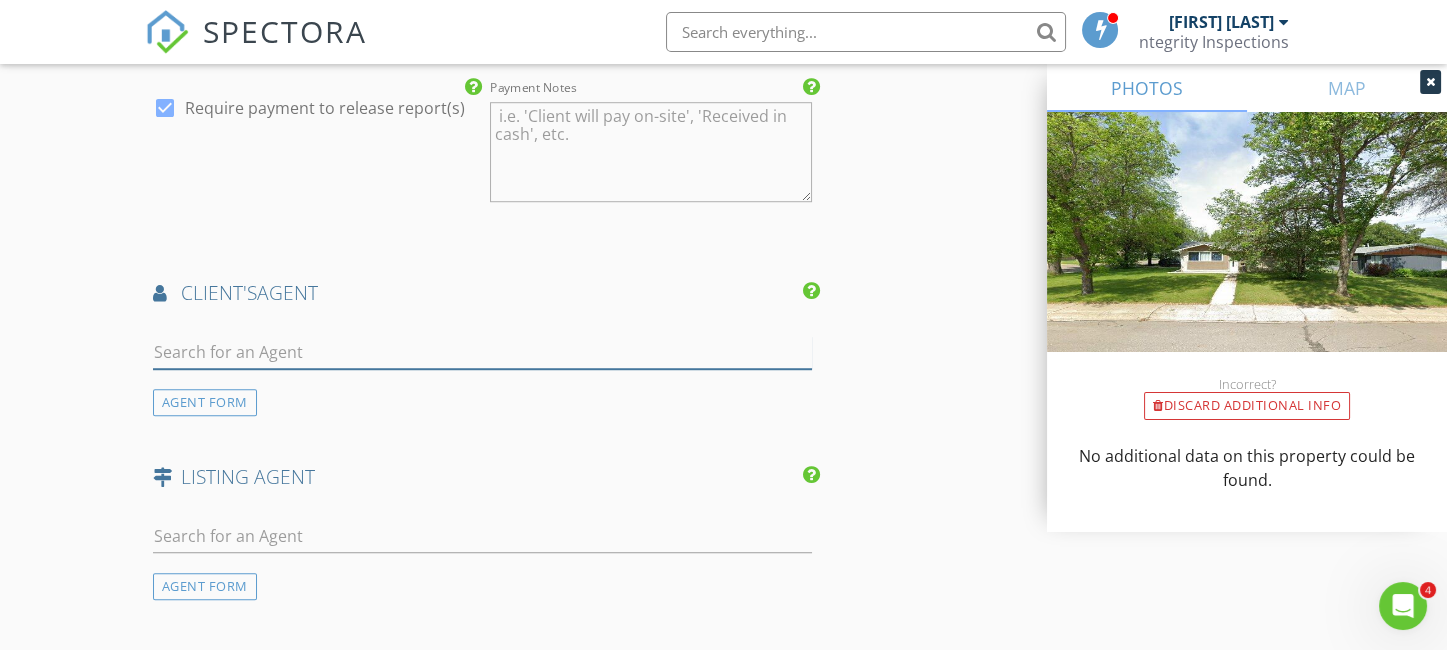 click at bounding box center [482, 352] 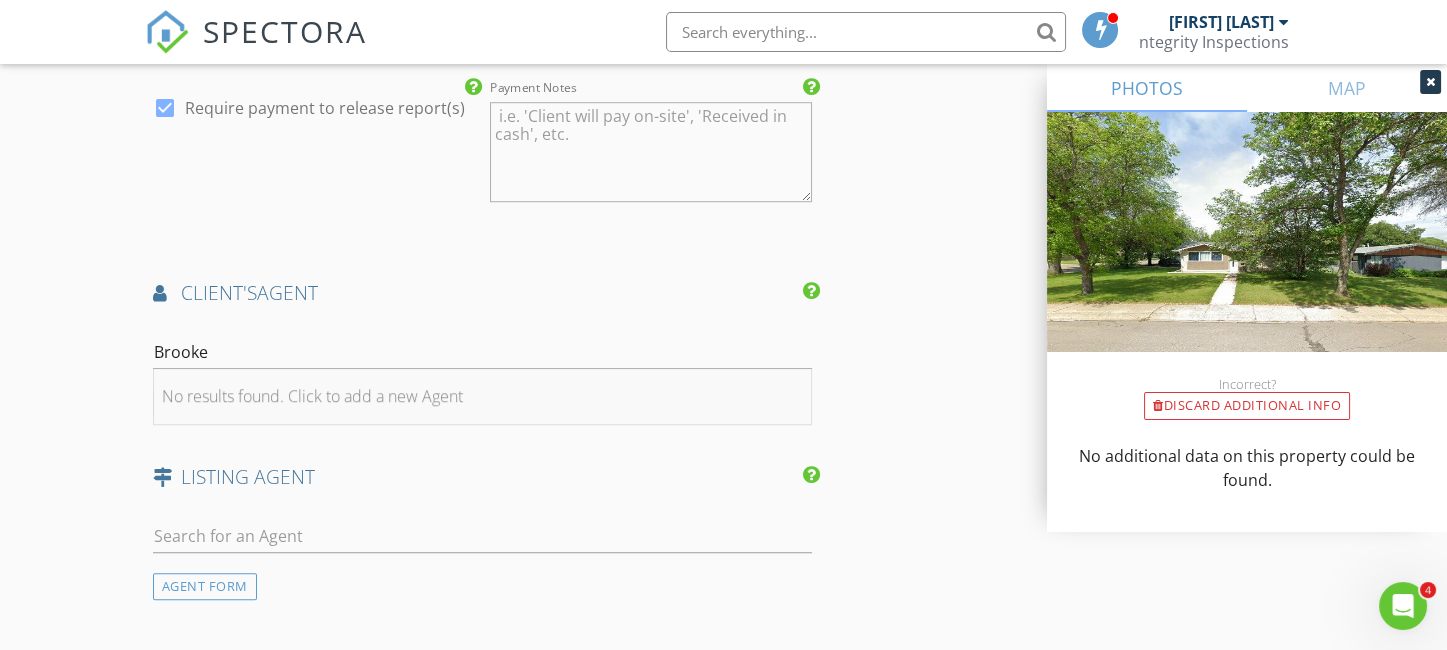 click on "No results found. Click to add a new Agent" at bounding box center (312, 396) 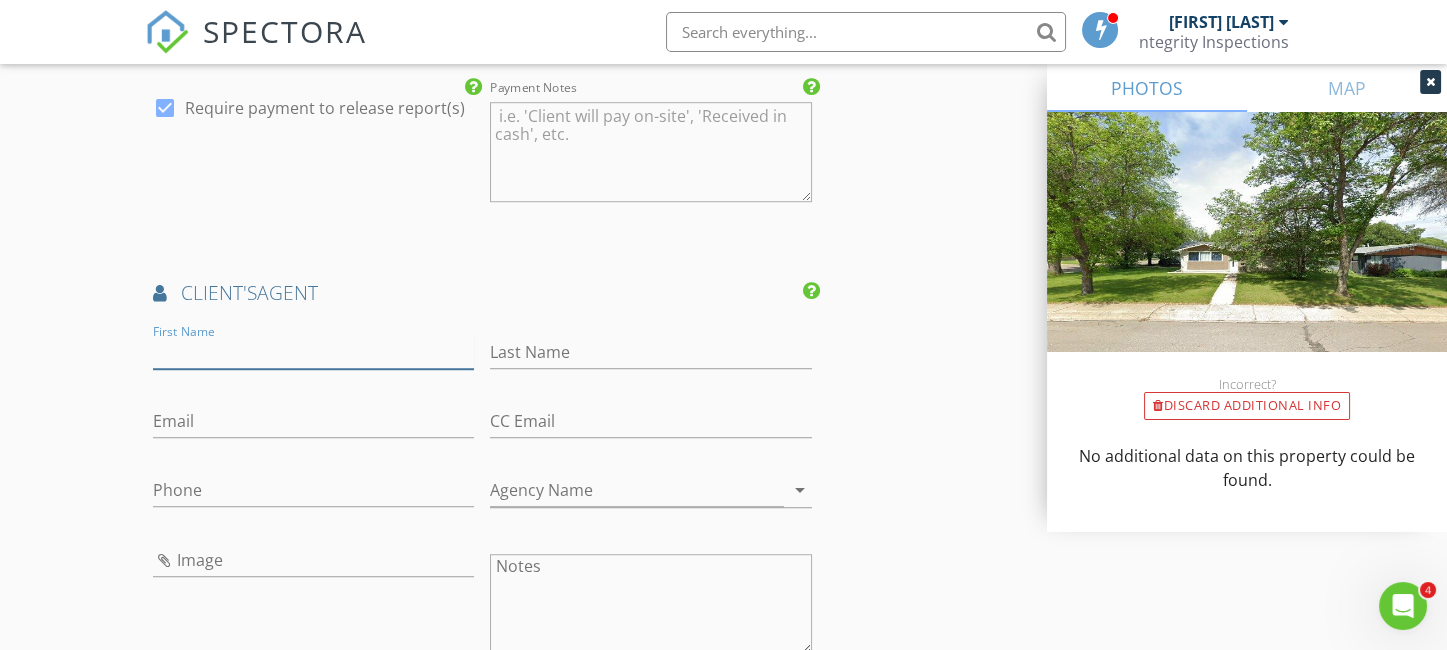 click on "First Name" at bounding box center [314, 352] 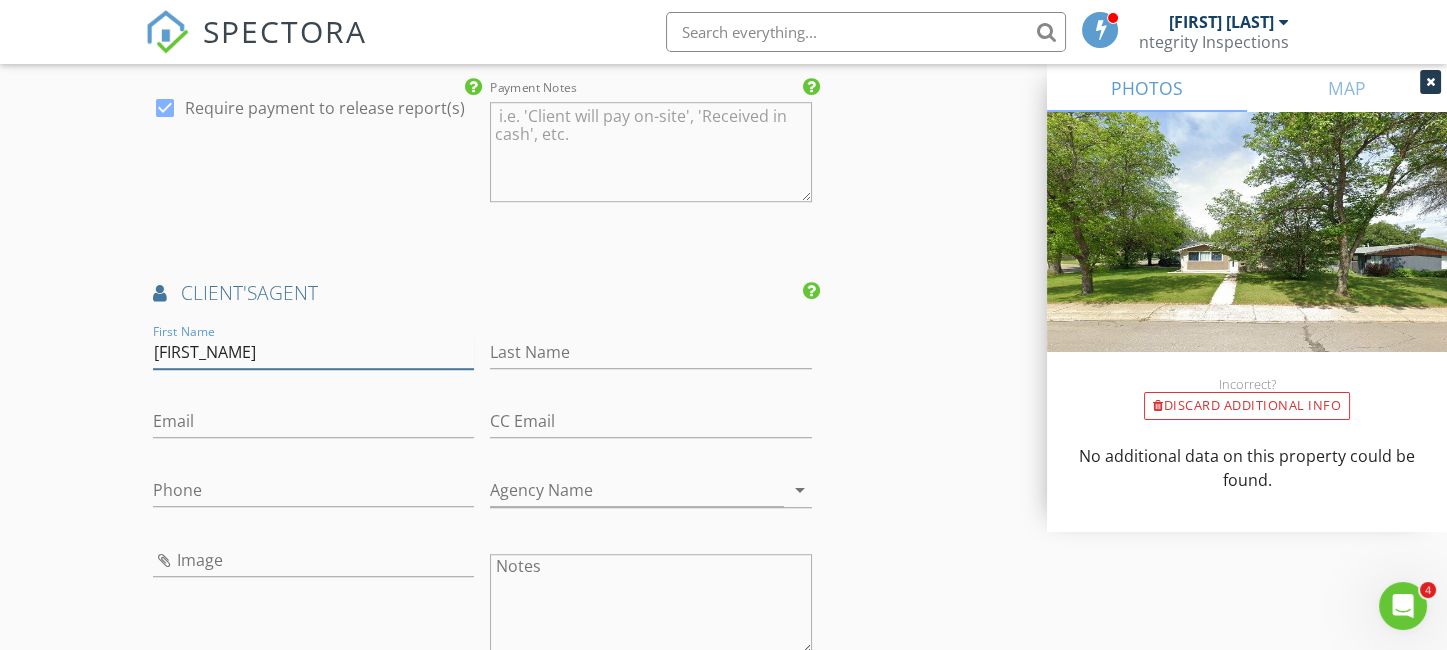 type on "[FIRST_NAME]" 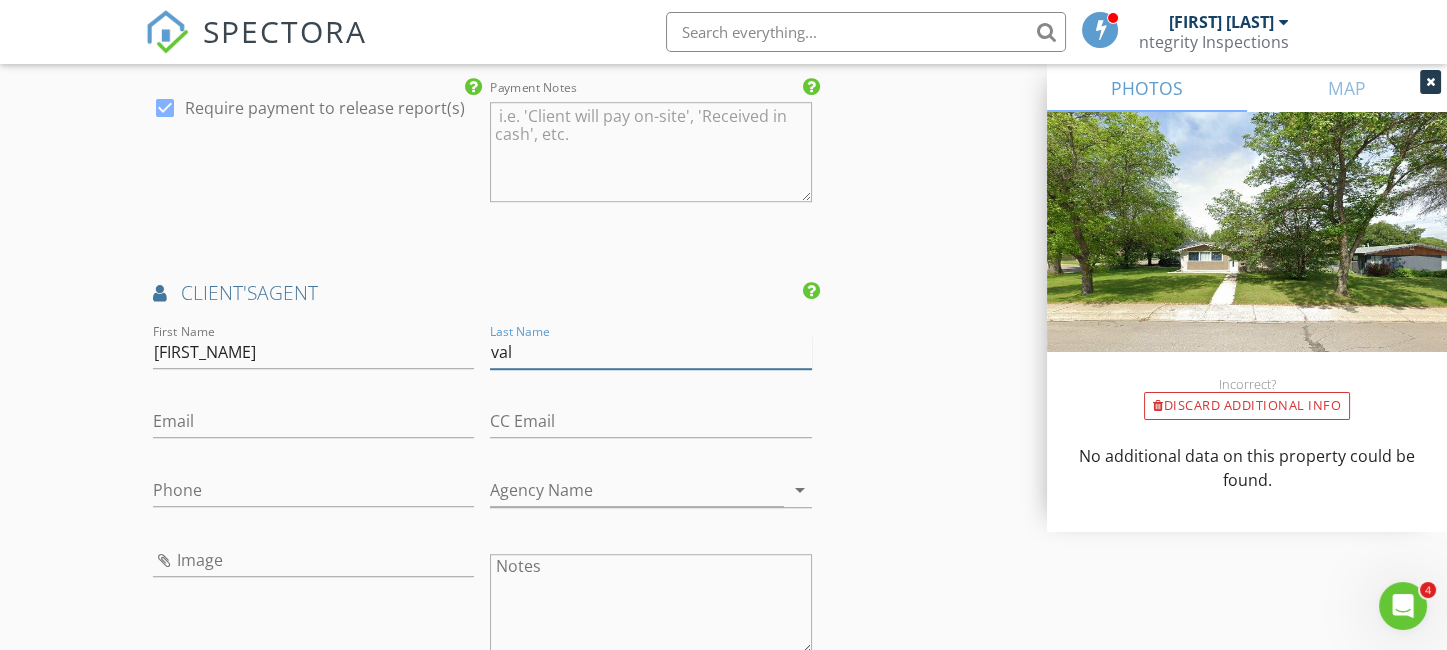 type on "[CITY_NAME]" 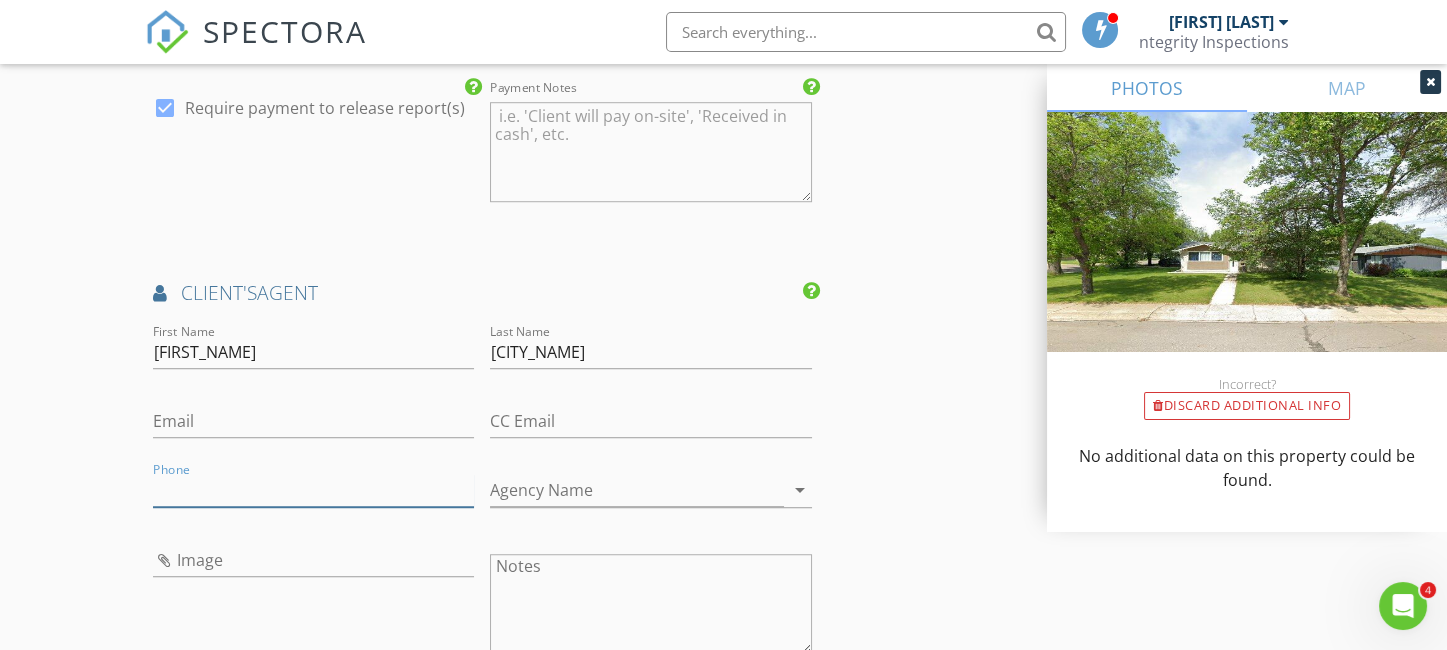 click on "Phone" at bounding box center [314, 490] 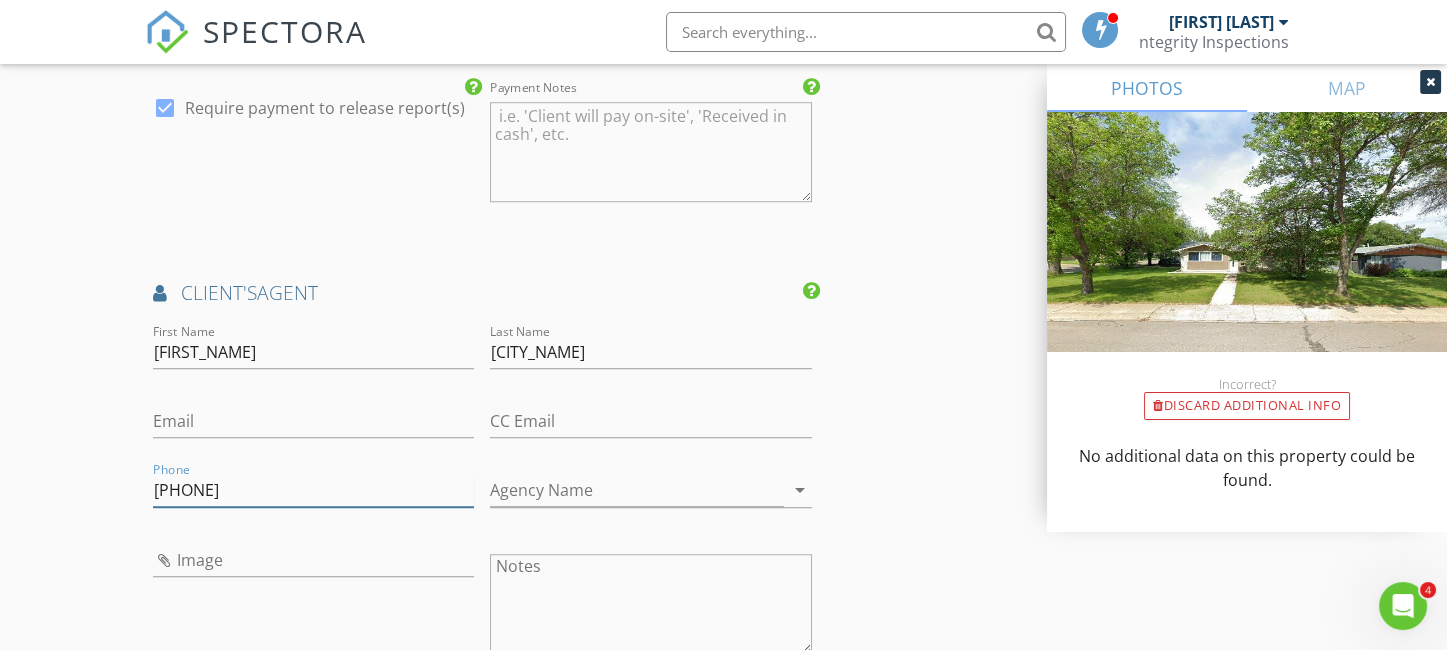 type on "[PHONE]" 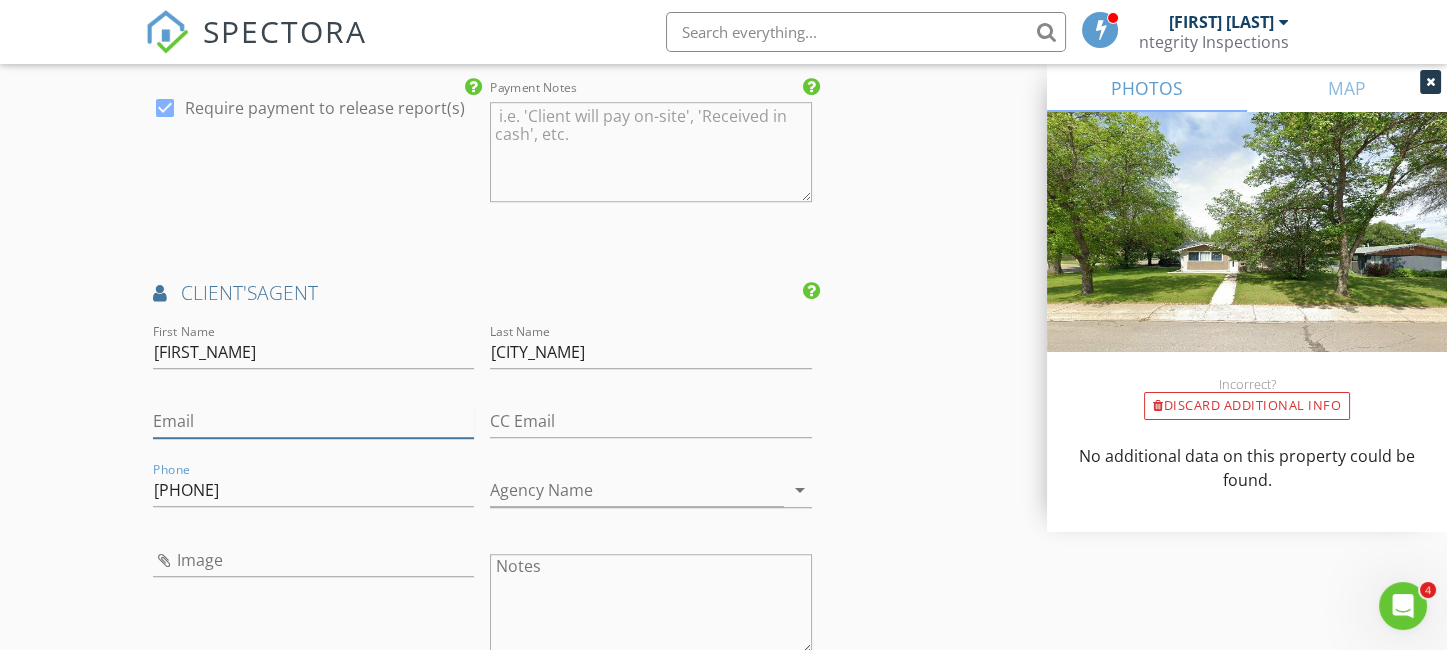 click on "Email" at bounding box center (314, 421) 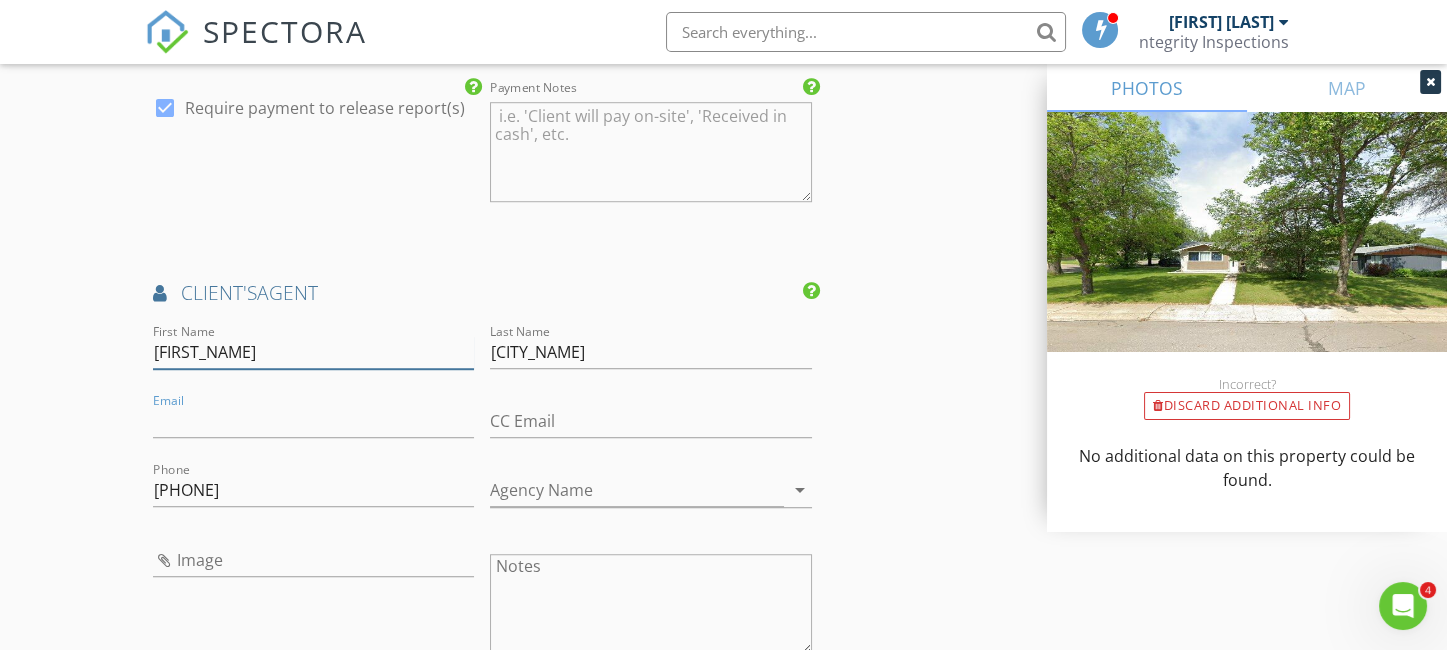 click on "[FIRST_NAME]" at bounding box center [314, 352] 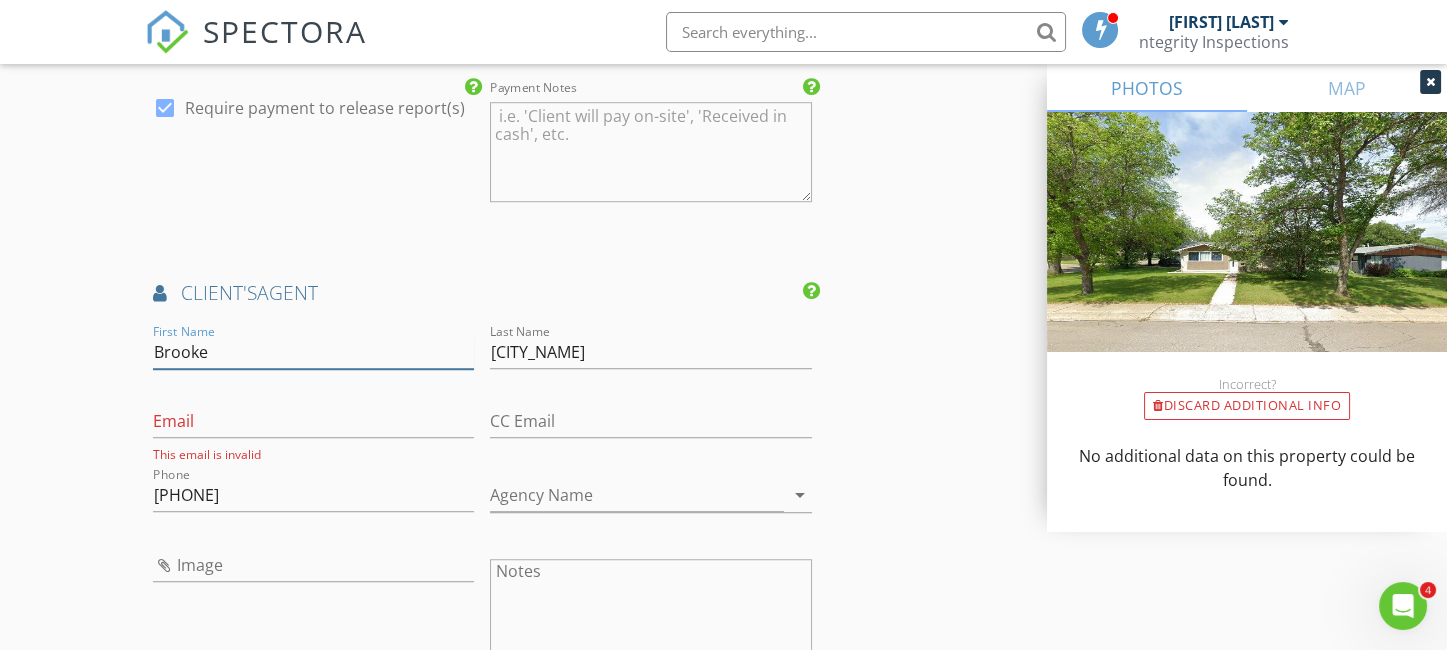 type on "Brooke" 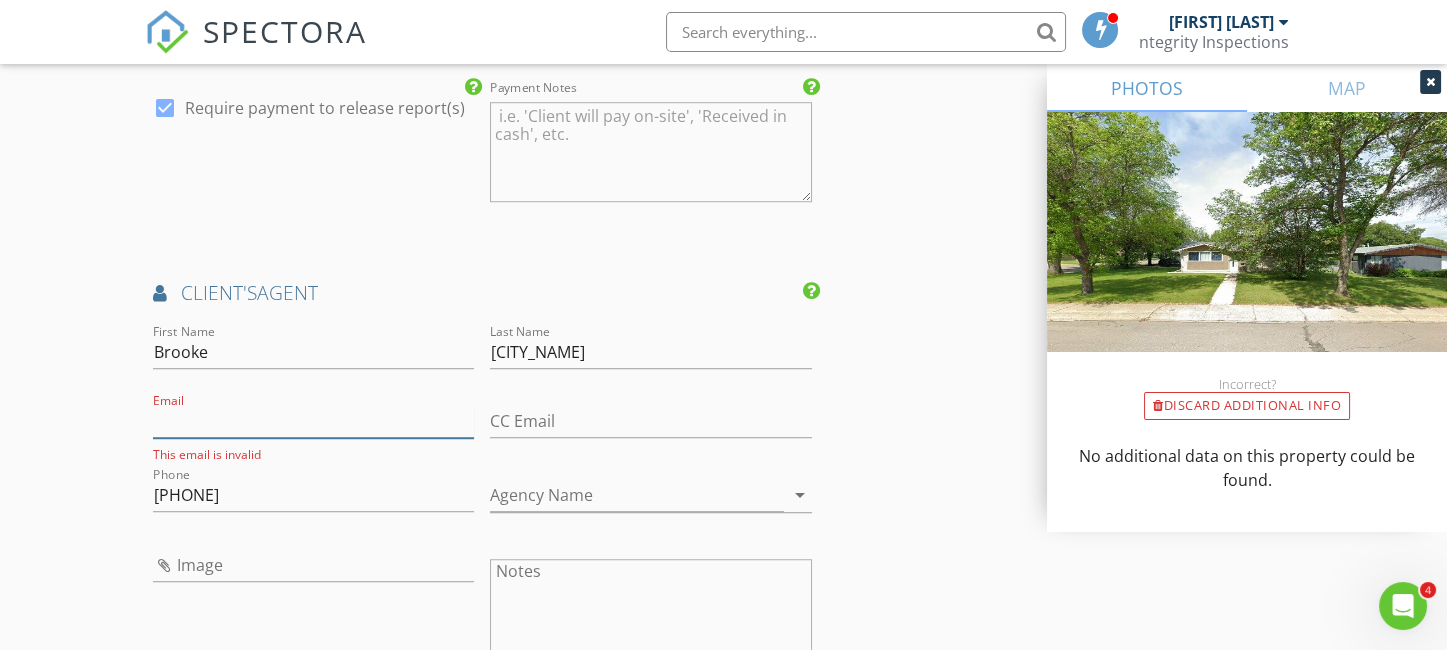 click on "Email" at bounding box center [314, 421] 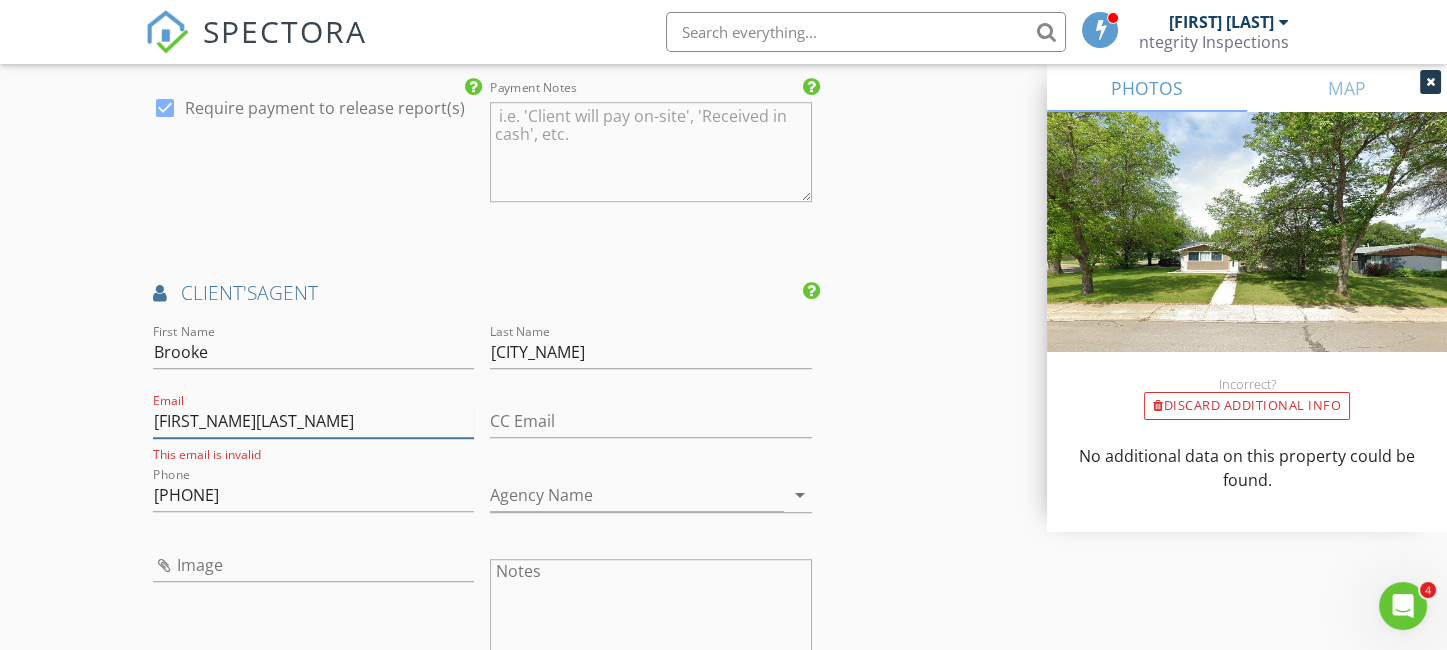 click on "[FIRST_NAME][LAST_NAME]" at bounding box center (314, 421) 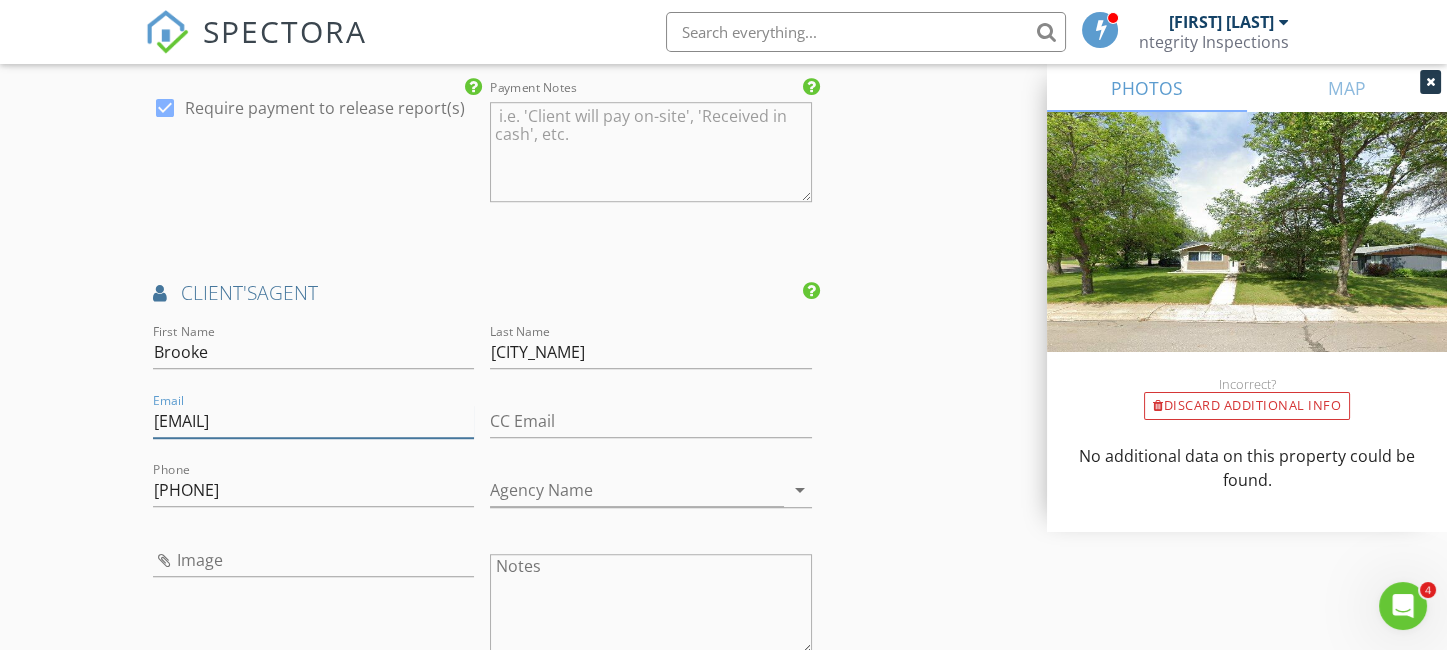 type on "[EMAIL]" 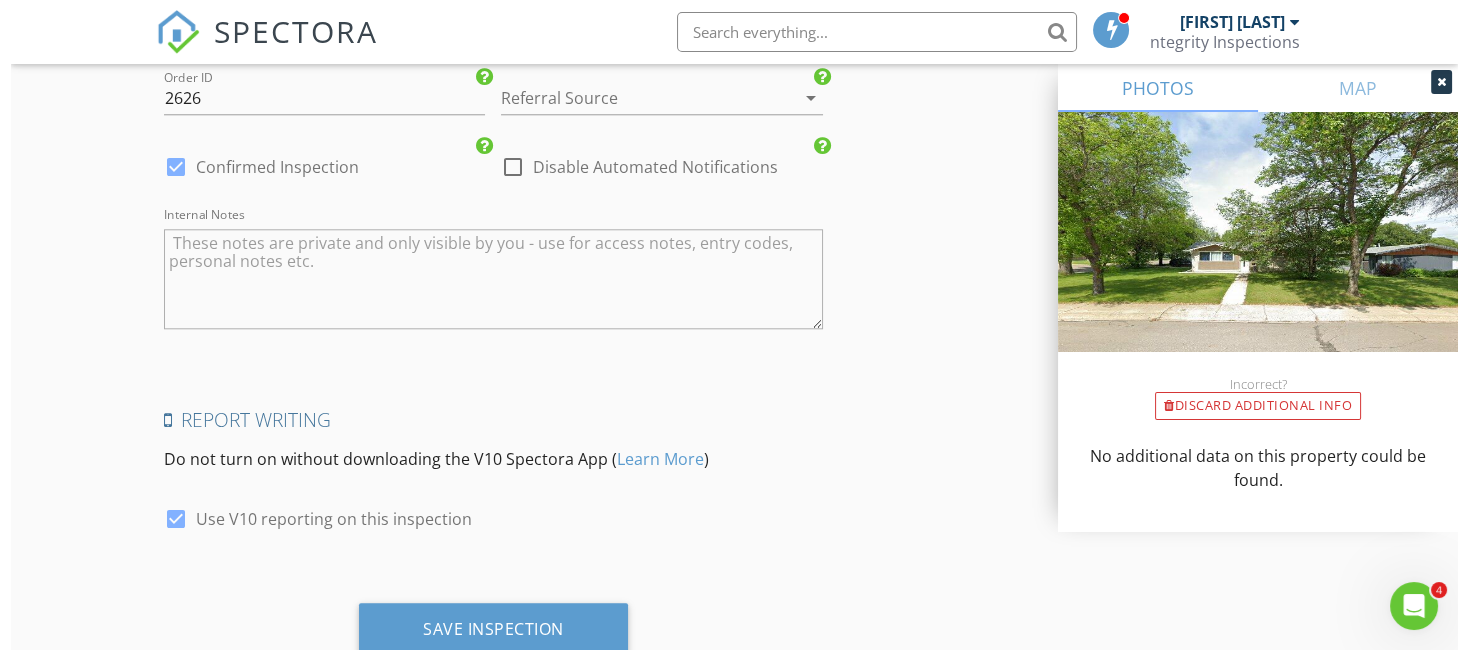scroll, scrollTop: 3462, scrollLeft: 0, axis: vertical 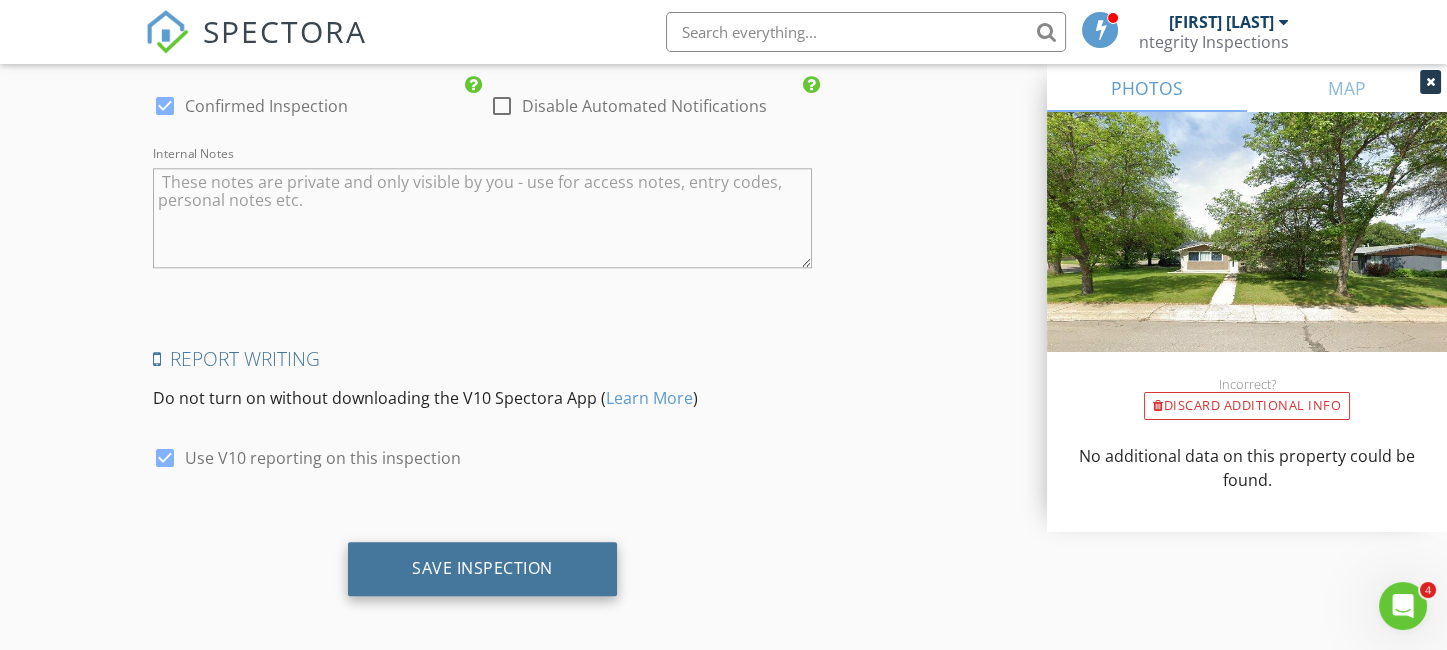 click on "Save Inspection" at bounding box center (482, 569) 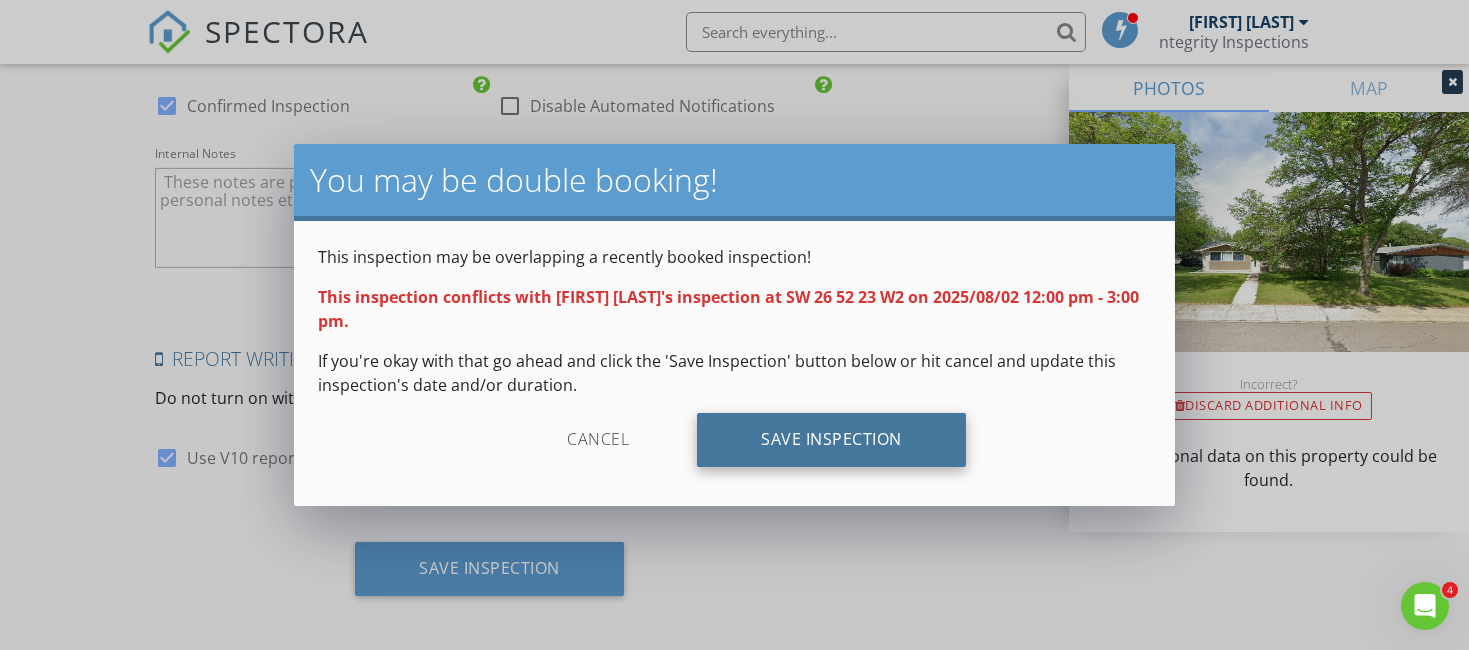 click on "Save Inspection" at bounding box center [831, 440] 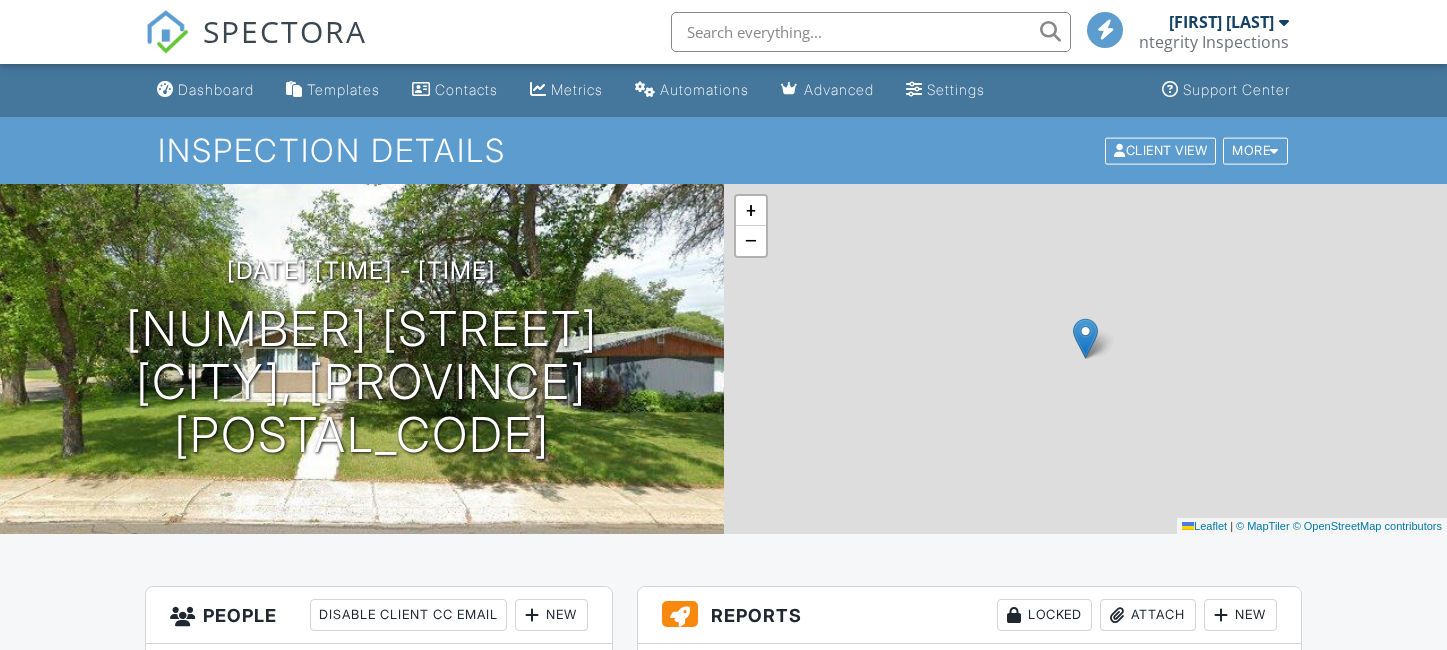 scroll, scrollTop: 0, scrollLeft: 0, axis: both 